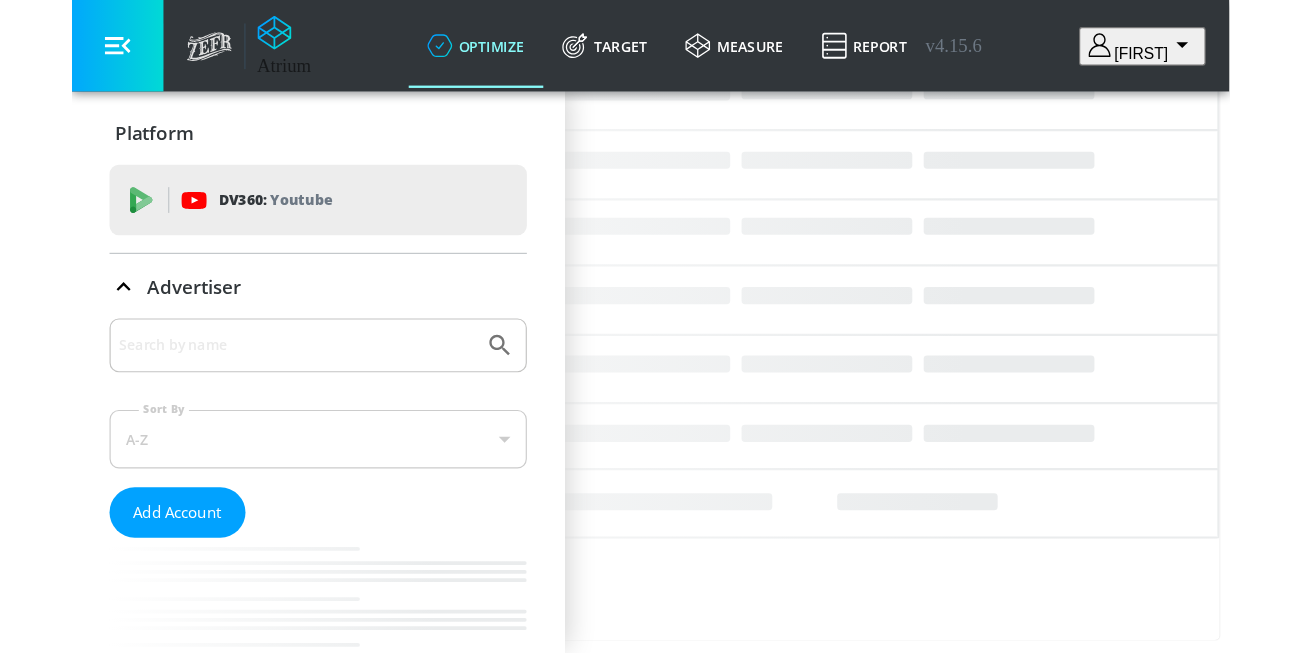 scroll, scrollTop: 0, scrollLeft: 0, axis: both 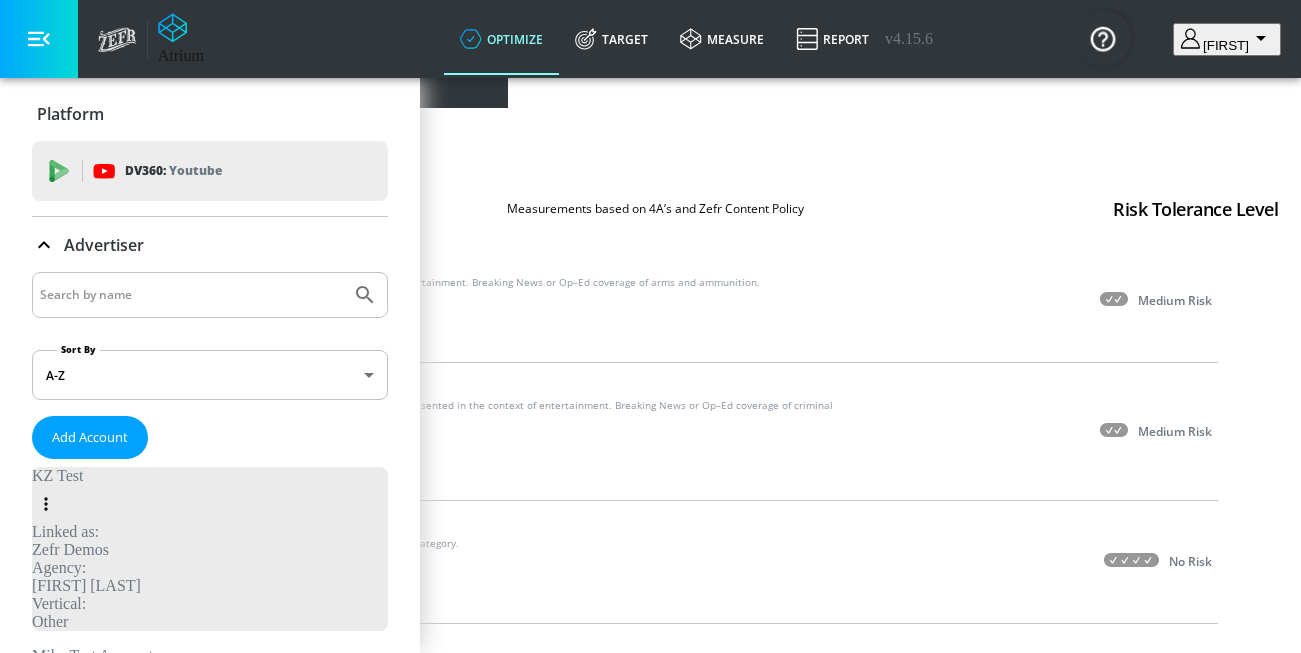 click at bounding box center [191, 295] 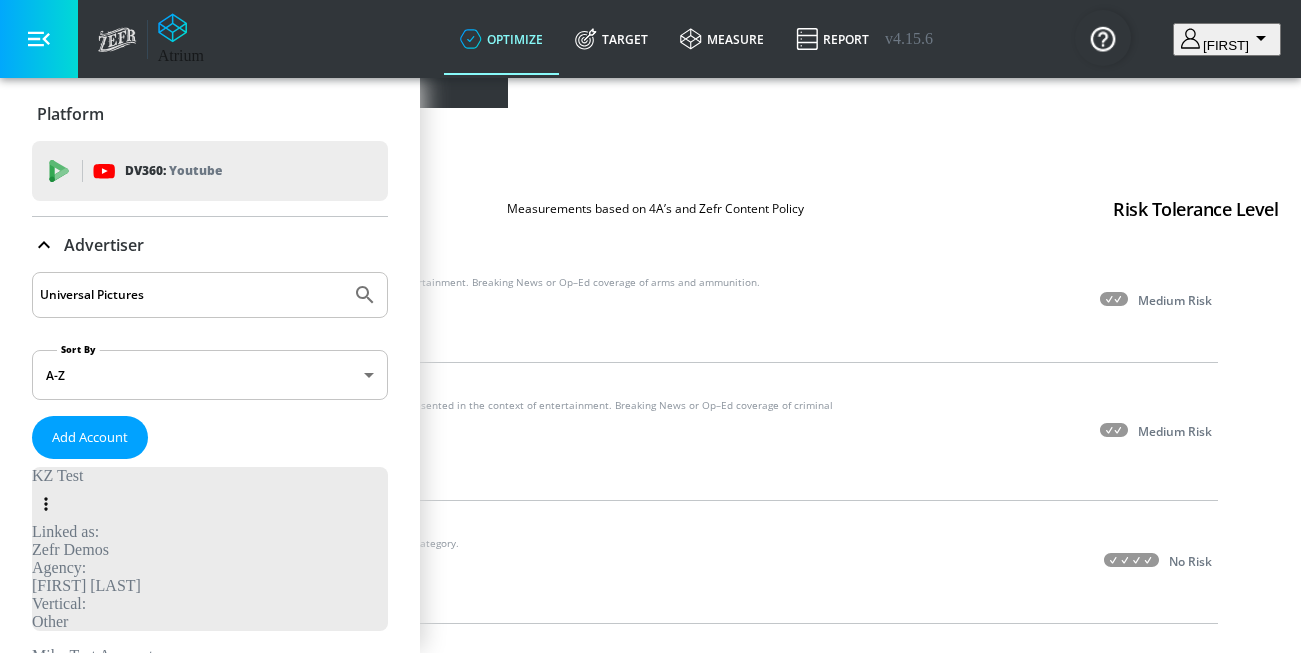 type on "Universal Pictures" 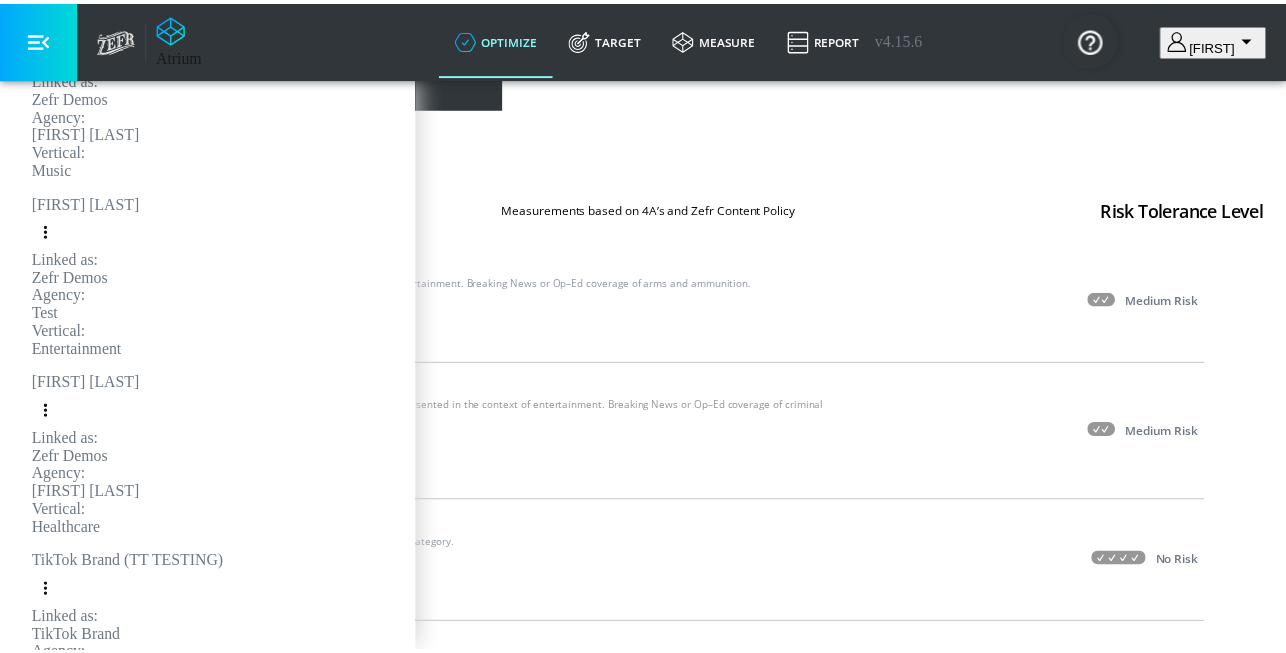 scroll, scrollTop: 441, scrollLeft: 0, axis: vertical 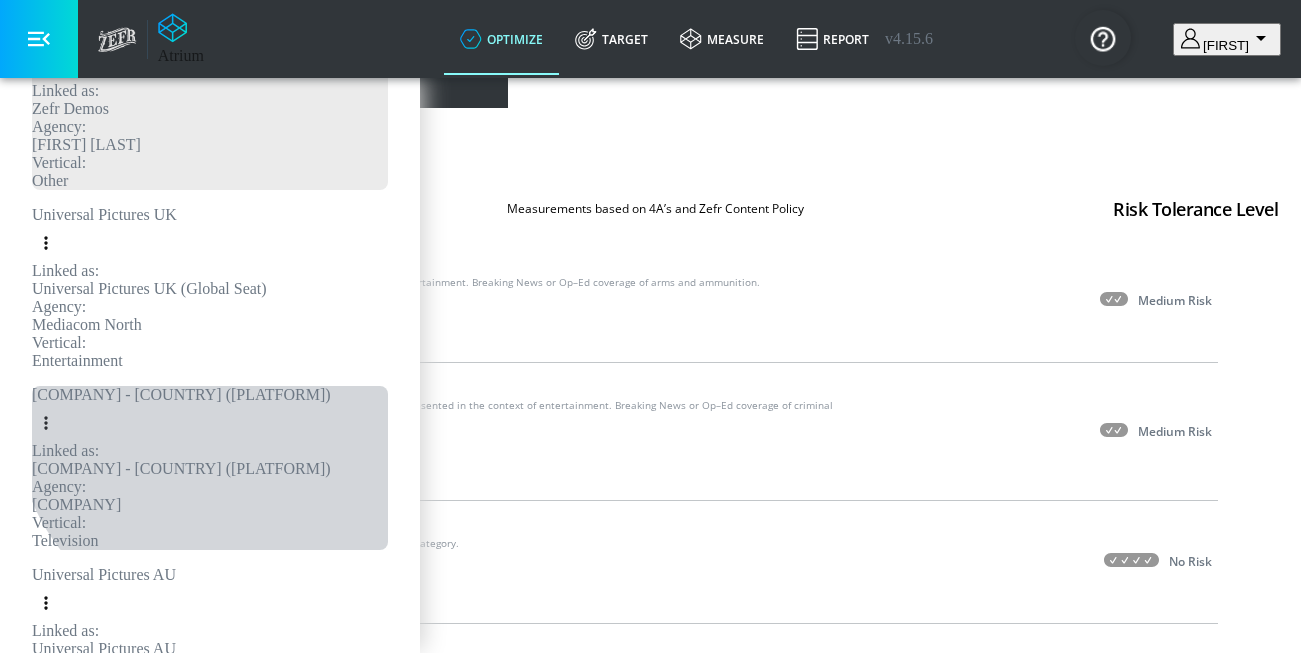 click on "[COMPANY] - [COUNTRY] ([PLATFORM])" at bounding box center [149, 234] 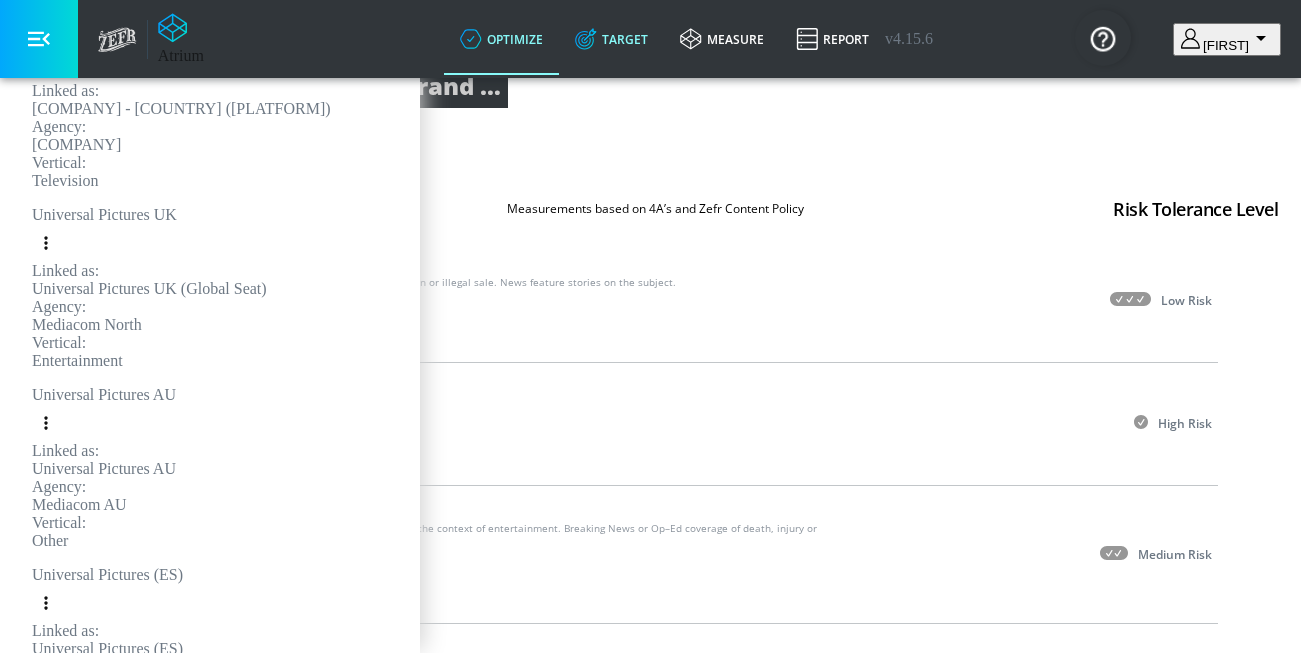 click on "Target" at bounding box center [611, 39] 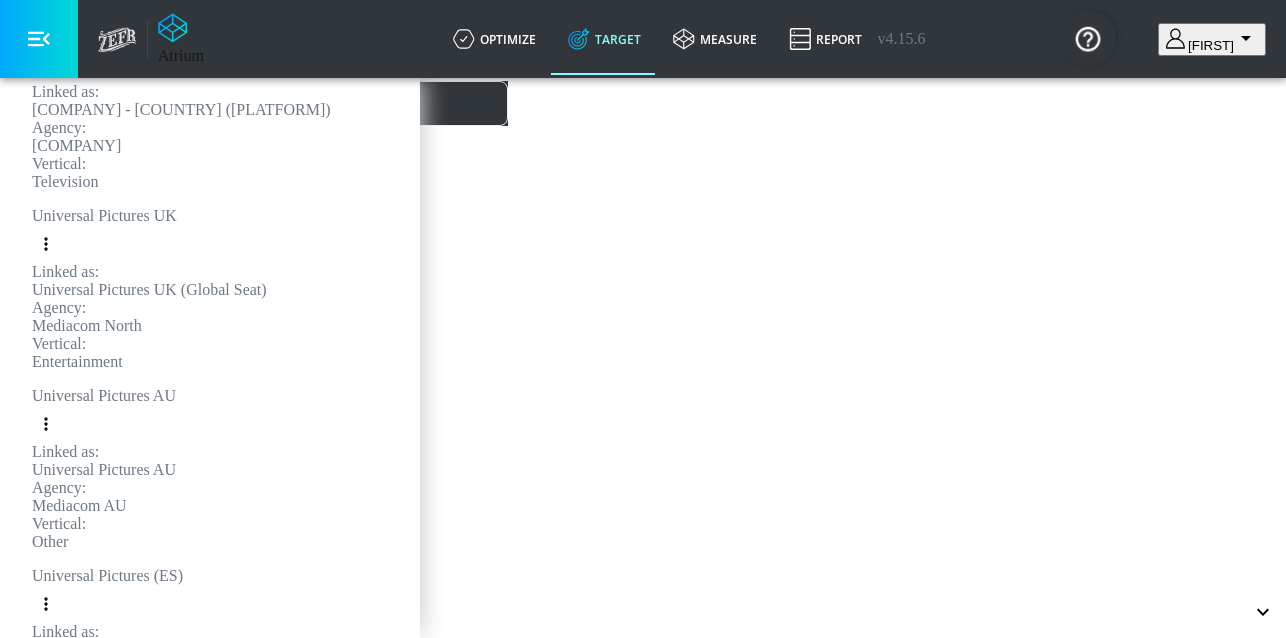 click at bounding box center [285, 32] 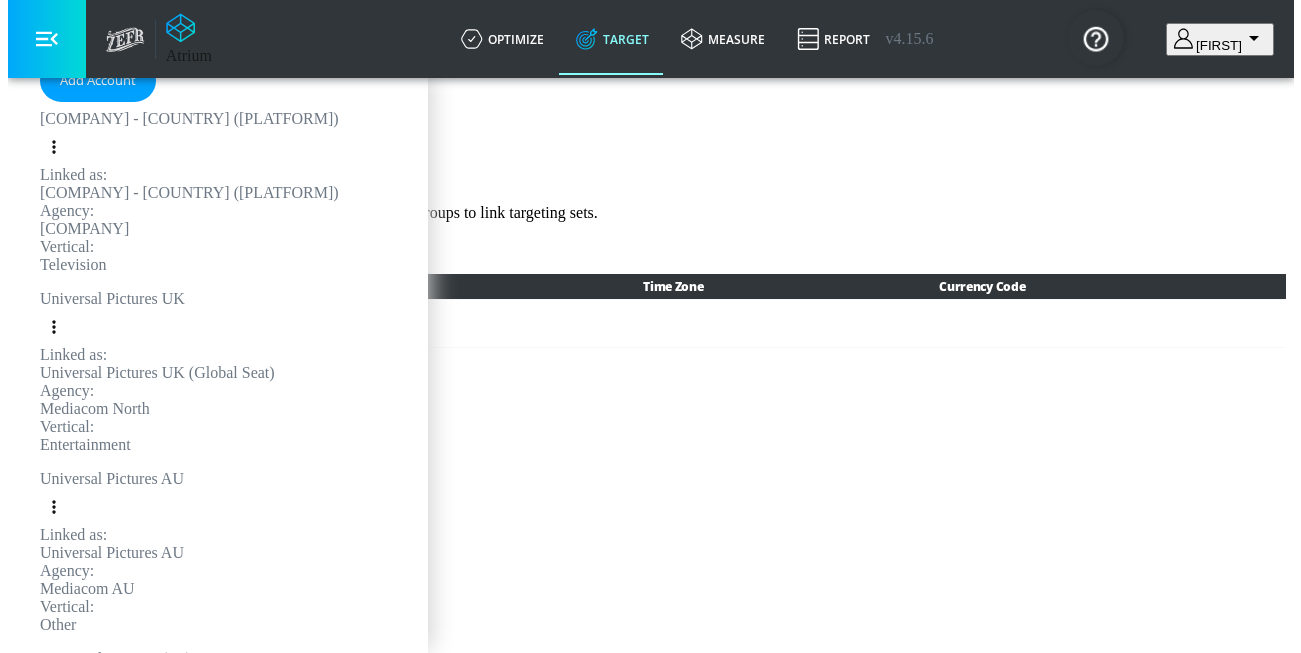 scroll, scrollTop: 346, scrollLeft: 0, axis: vertical 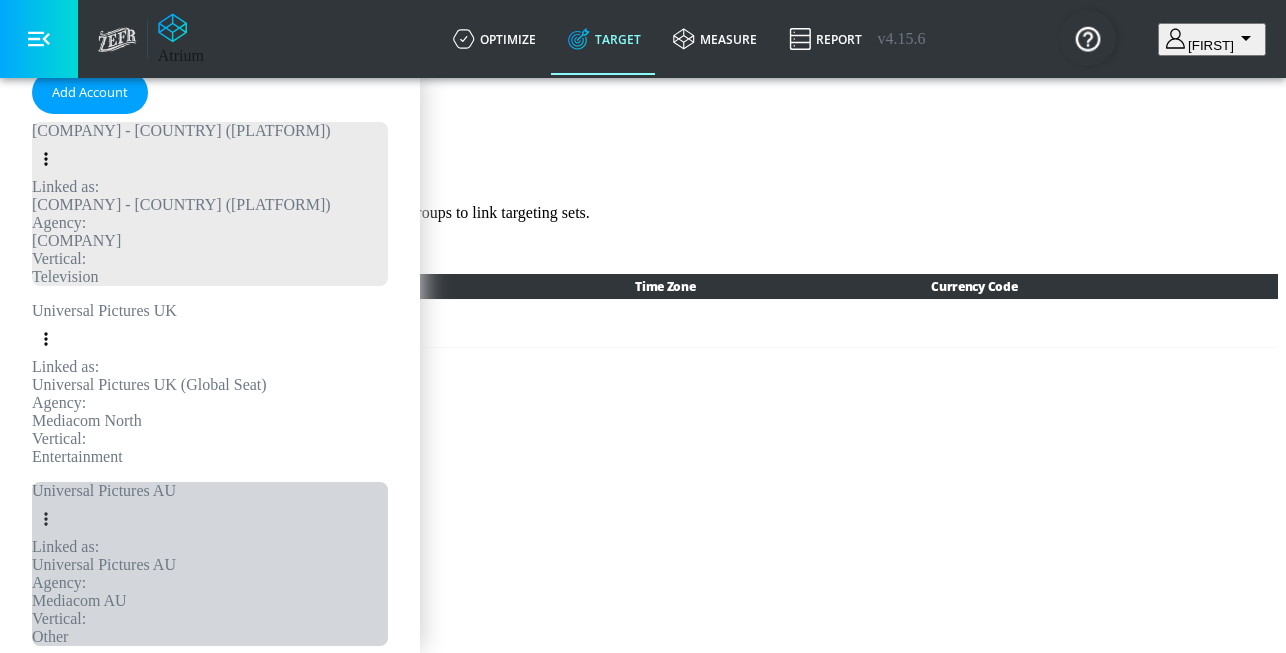 click on "Agency: [COMPANY]" at bounding box center [149, 412] 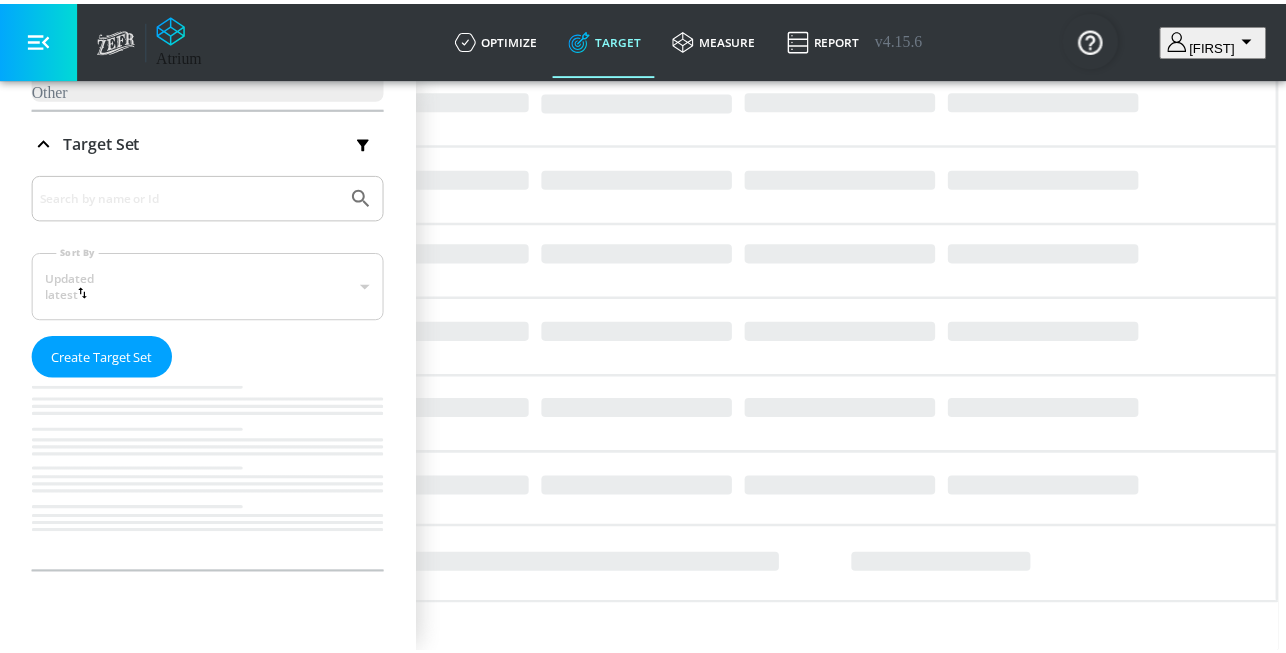 scroll, scrollTop: 325, scrollLeft: 0, axis: vertical 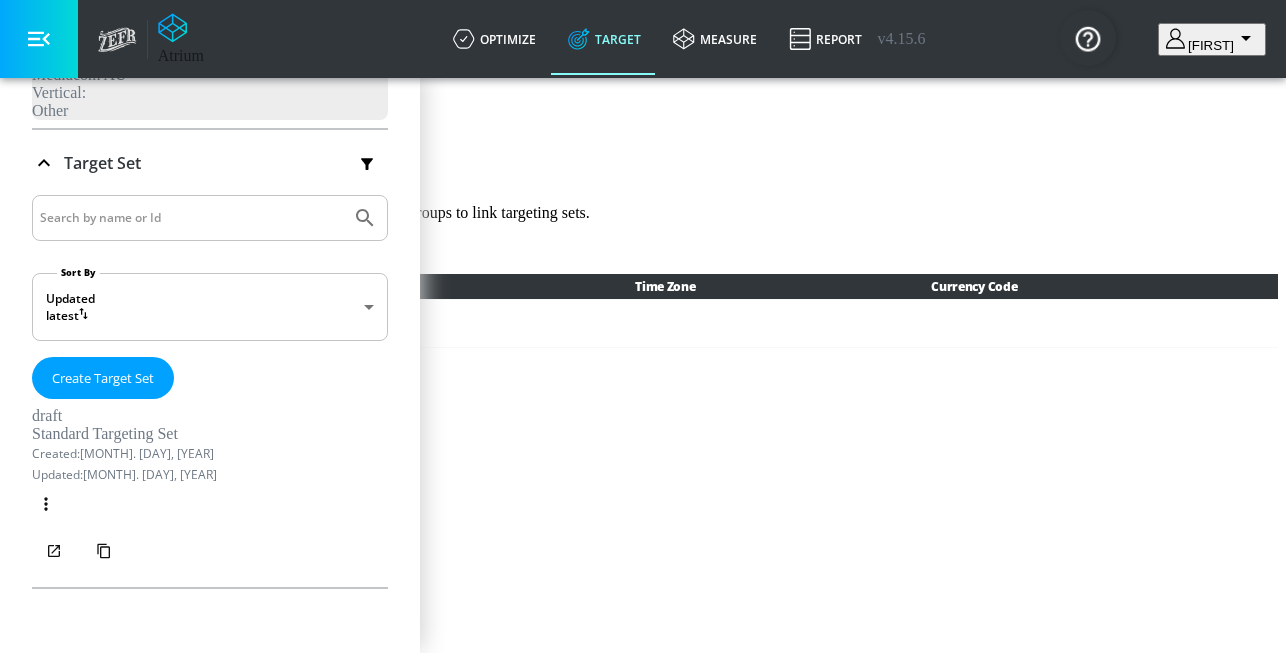click on "Launch" at bounding box center [312, 36] 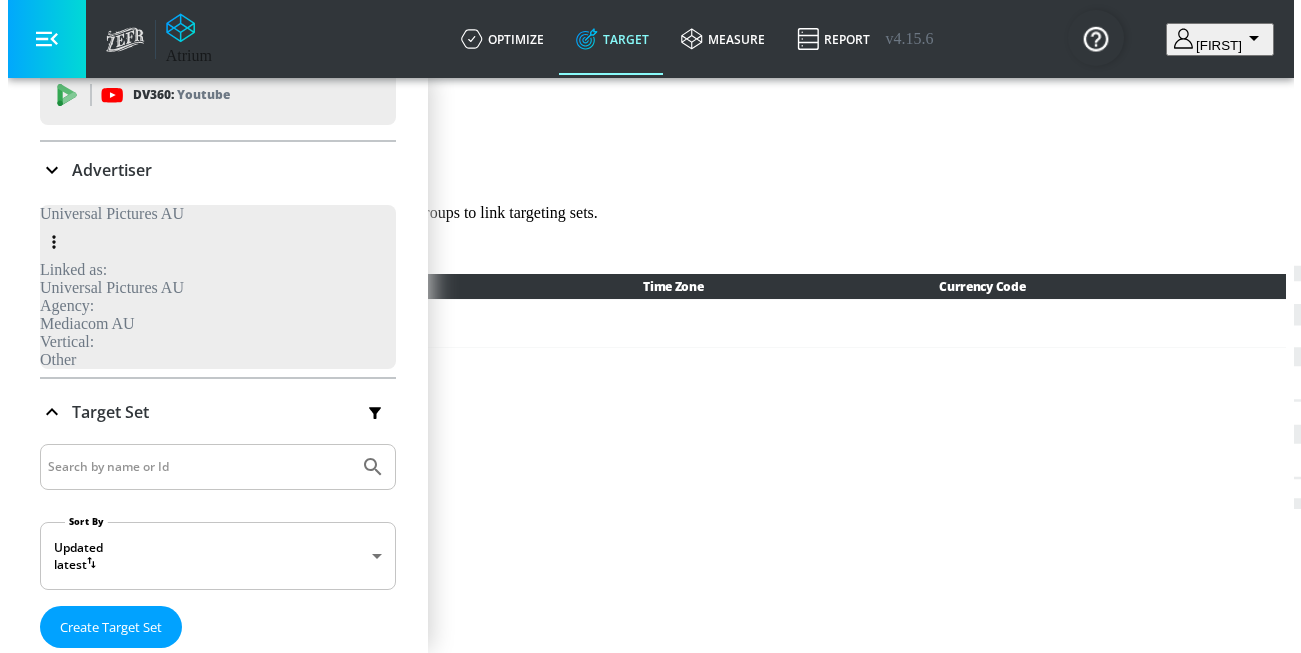scroll, scrollTop: 0, scrollLeft: 0, axis: both 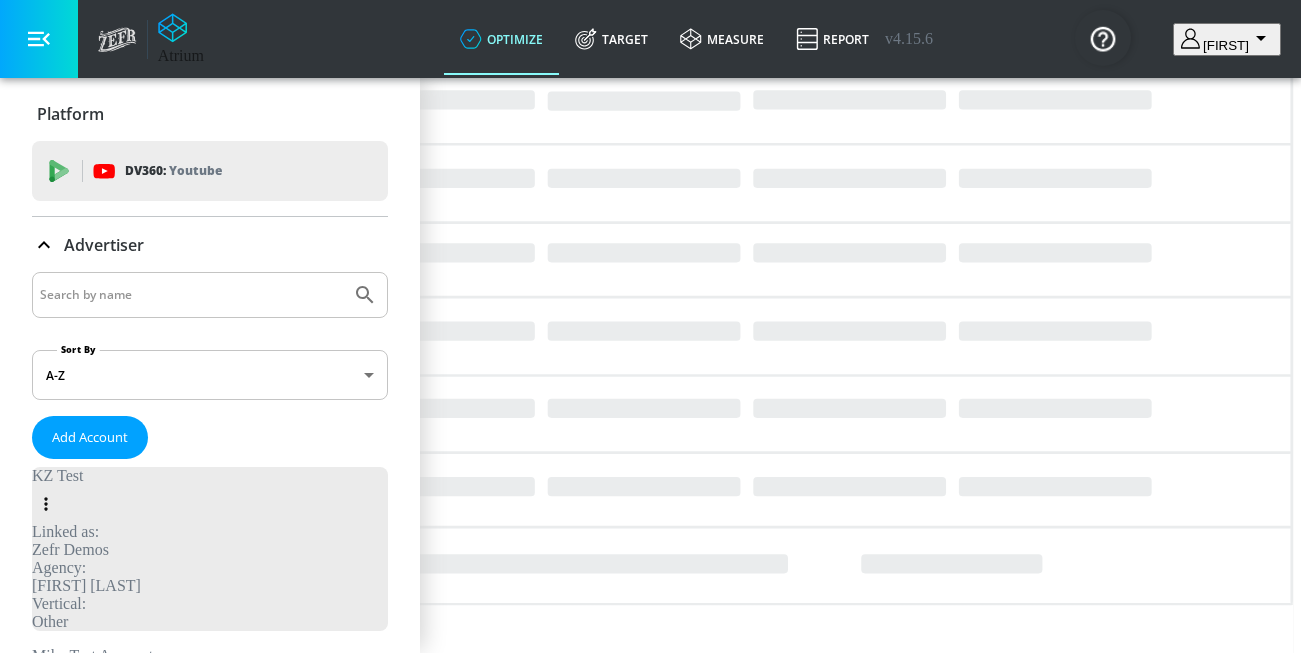 click at bounding box center (210, 295) 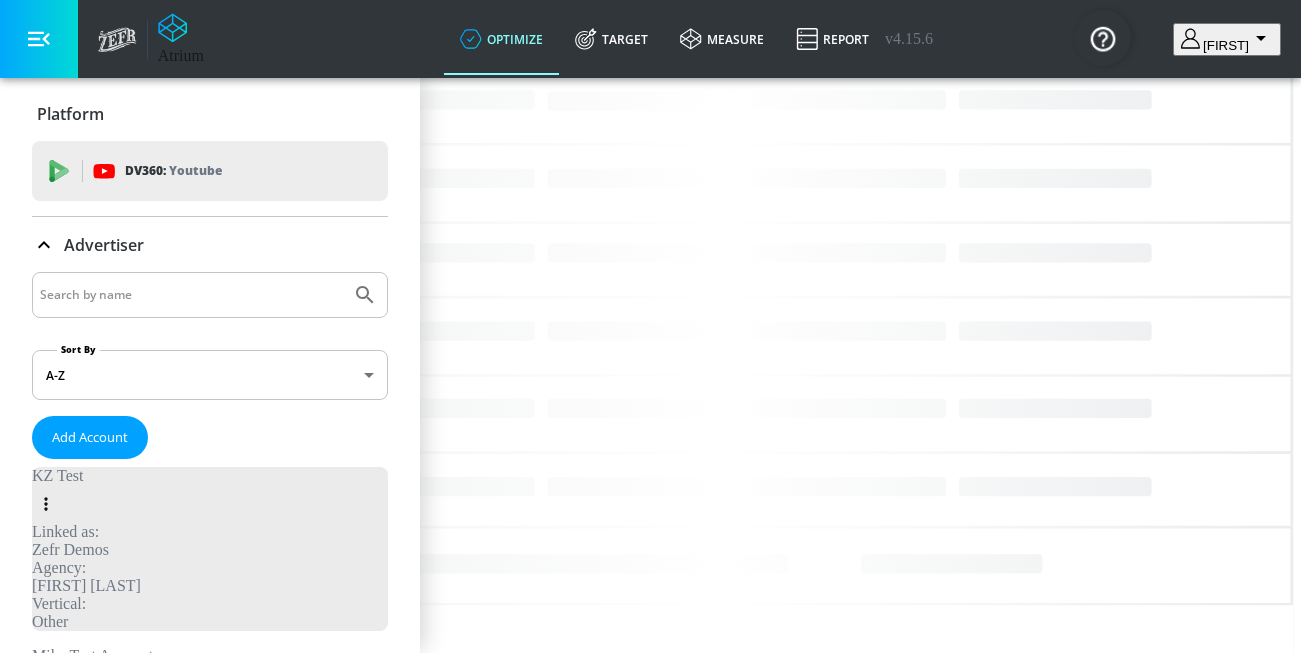 click at bounding box center (191, 295) 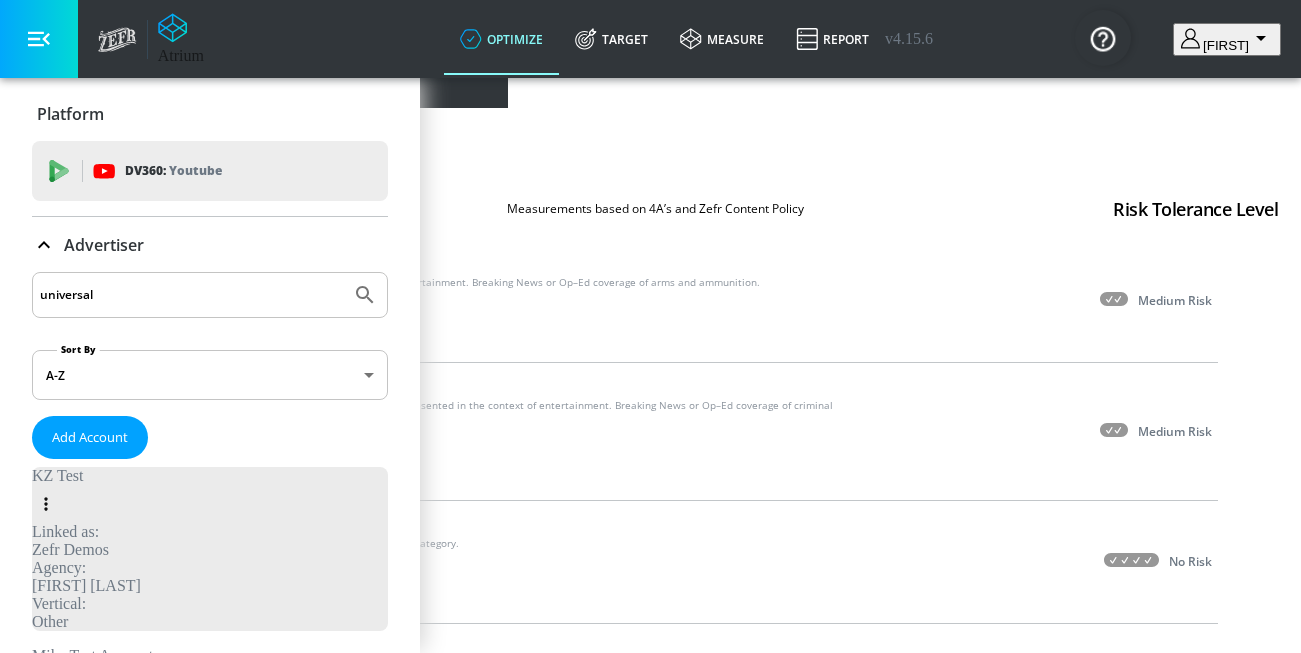 type on "universal" 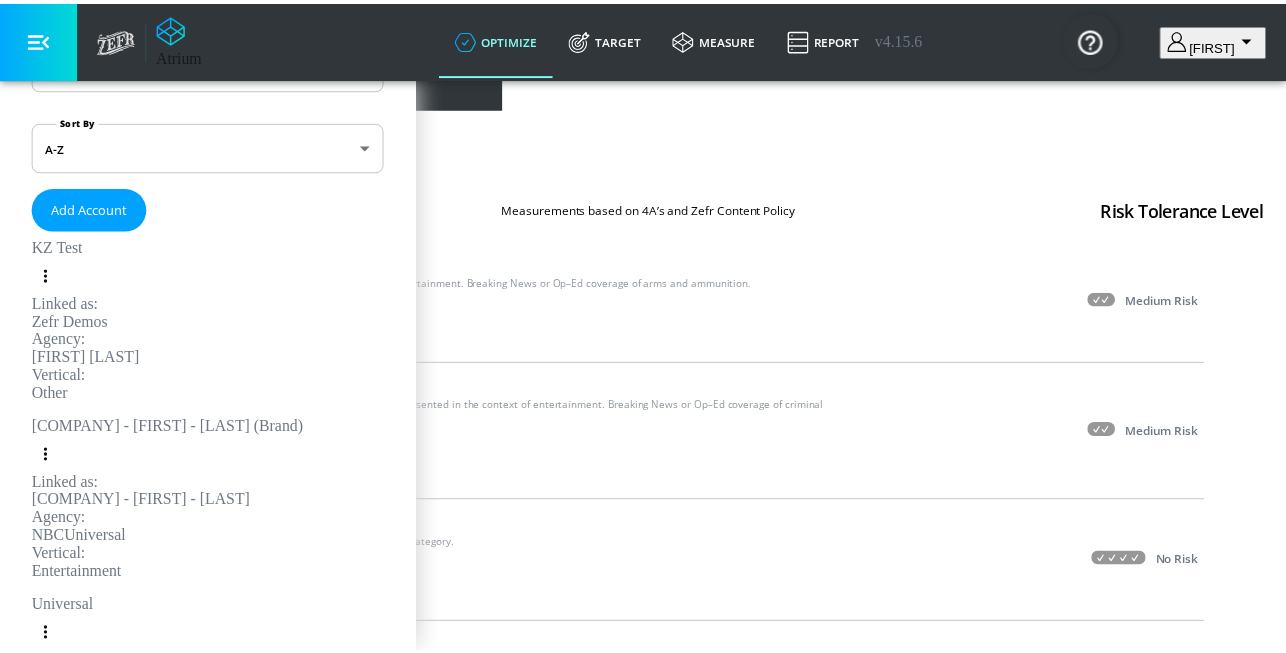 scroll, scrollTop: 413, scrollLeft: 0, axis: vertical 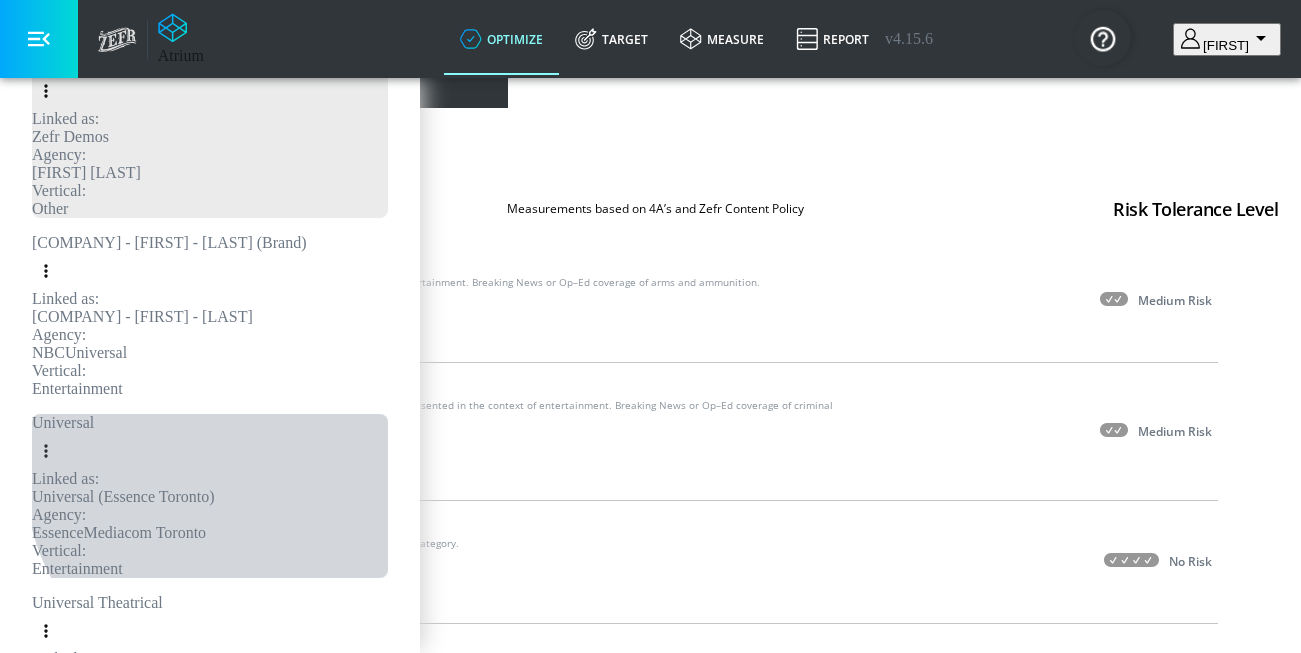 click on "[COMPANY] Linked as: [COMPANY] ([COMPANY]) Agency: [COMPANY] Vertical: Entertainment" at bounding box center (169, 316) 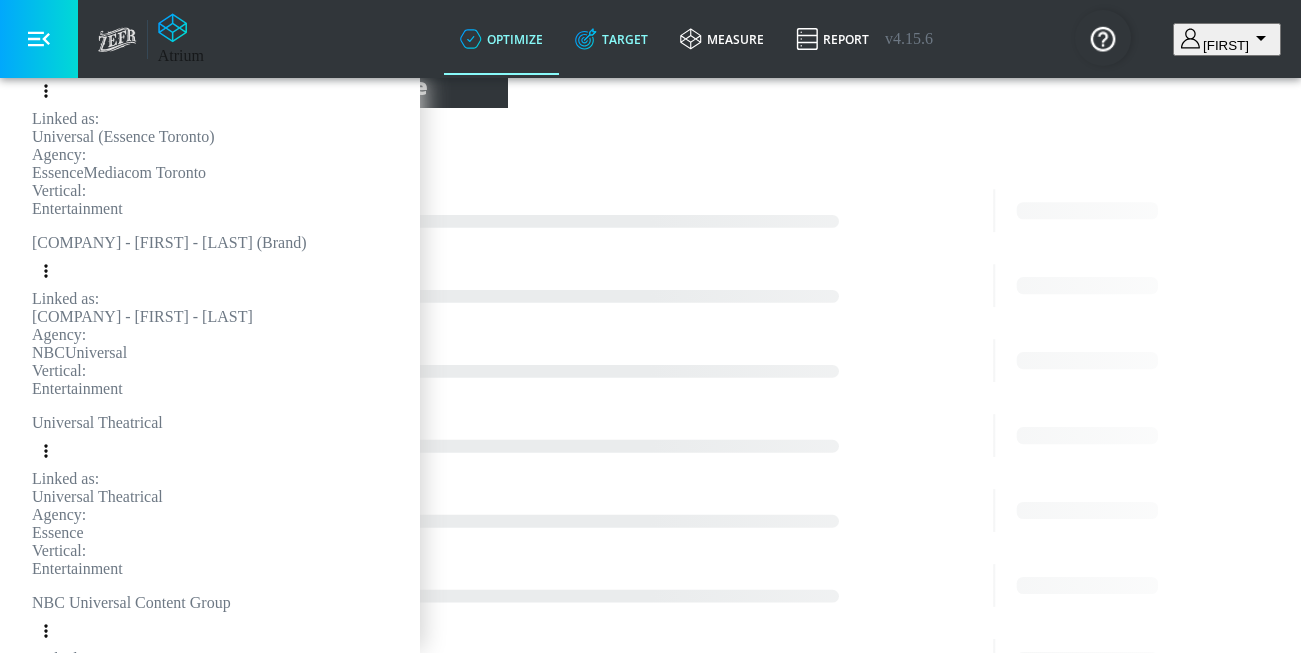 click on "Target" at bounding box center [611, 39] 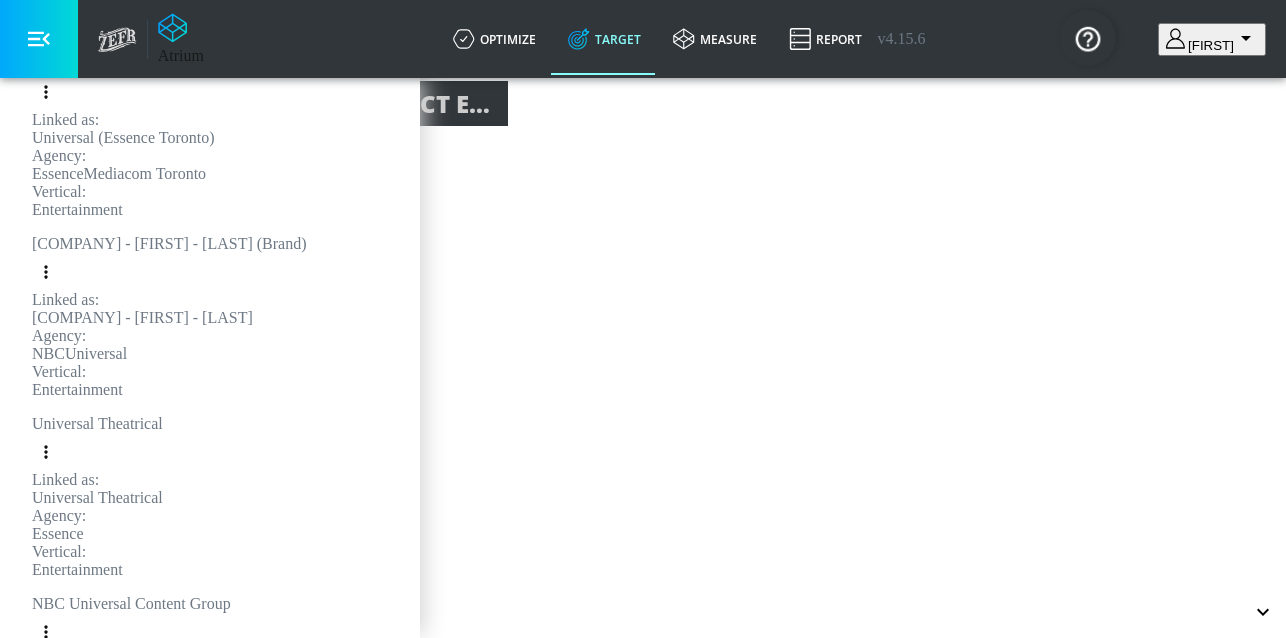 click at bounding box center (285, 32) 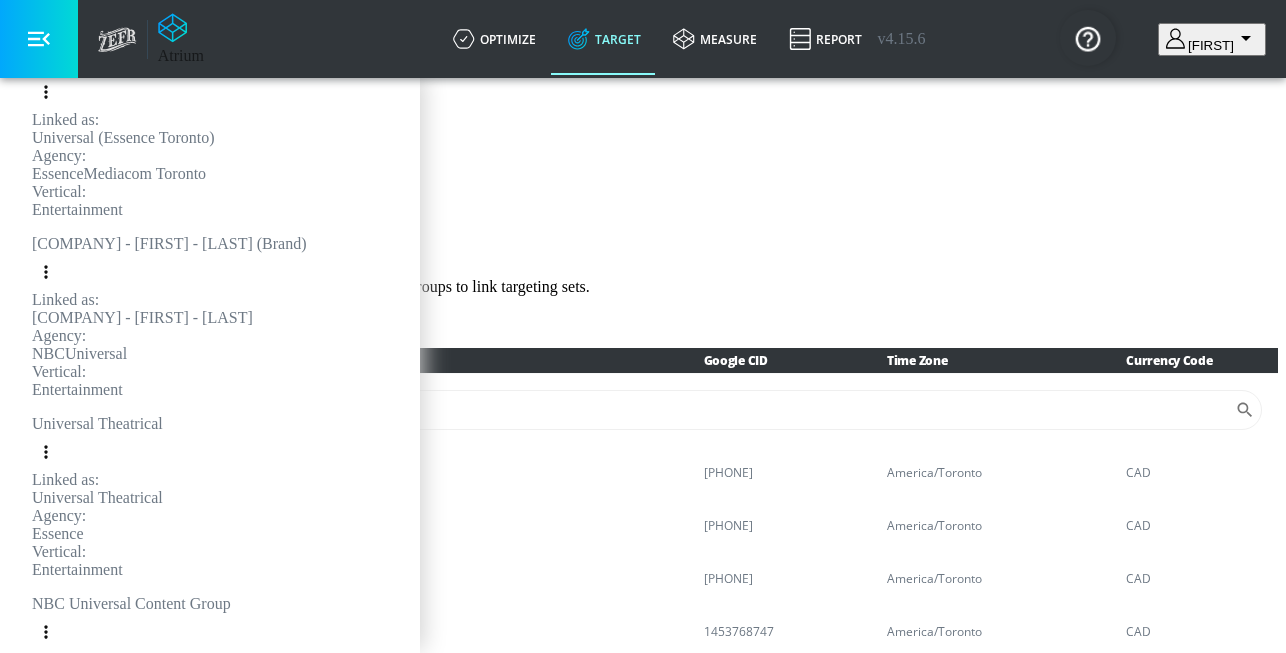 scroll, scrollTop: 29, scrollLeft: 0, axis: vertical 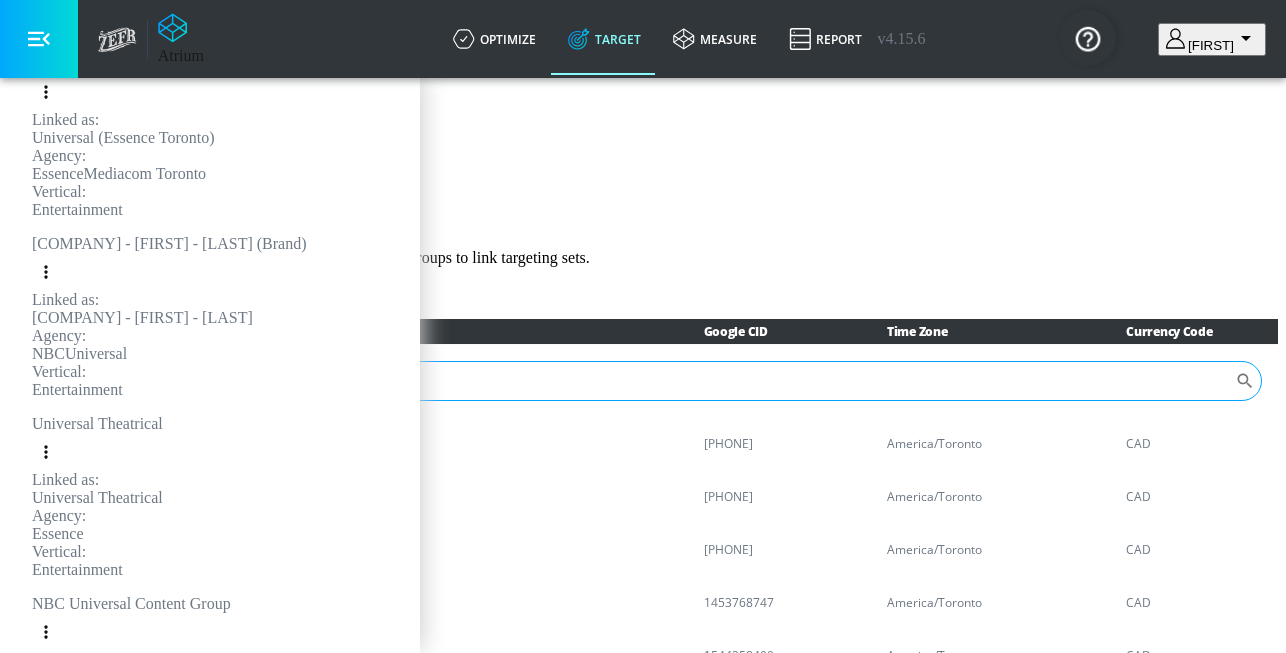click on "Sort By" at bounding box center (629, 381) 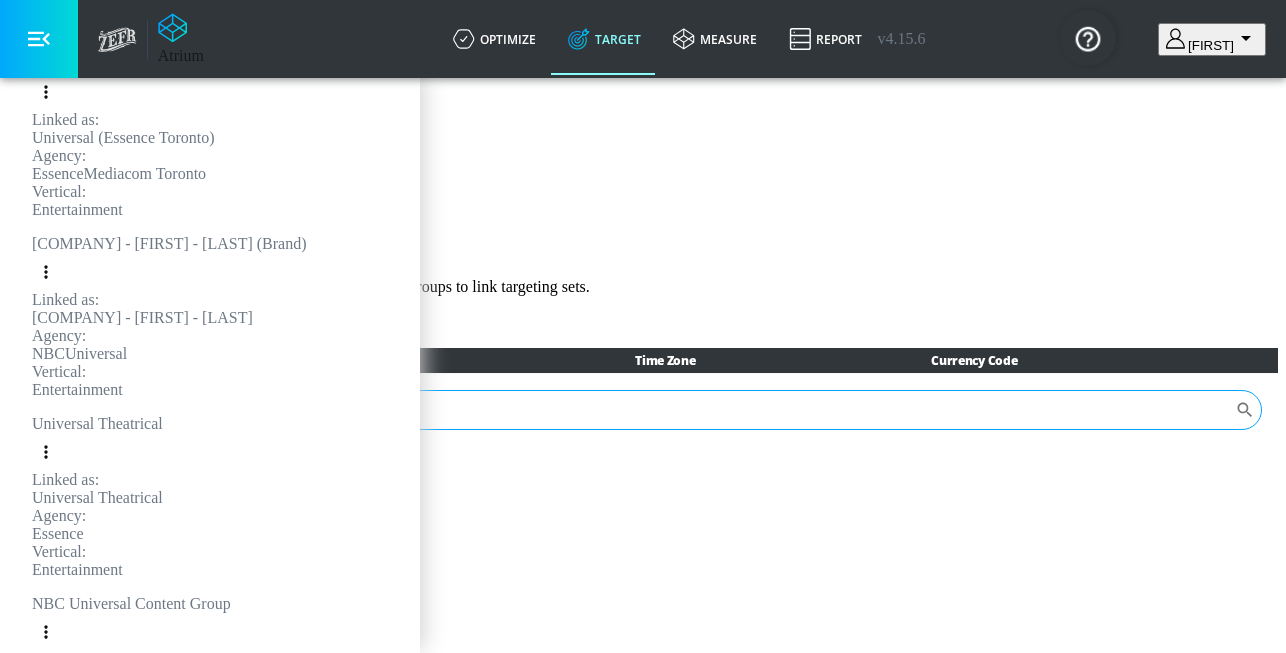 click on "[PHONE]" at bounding box center (629, 410) 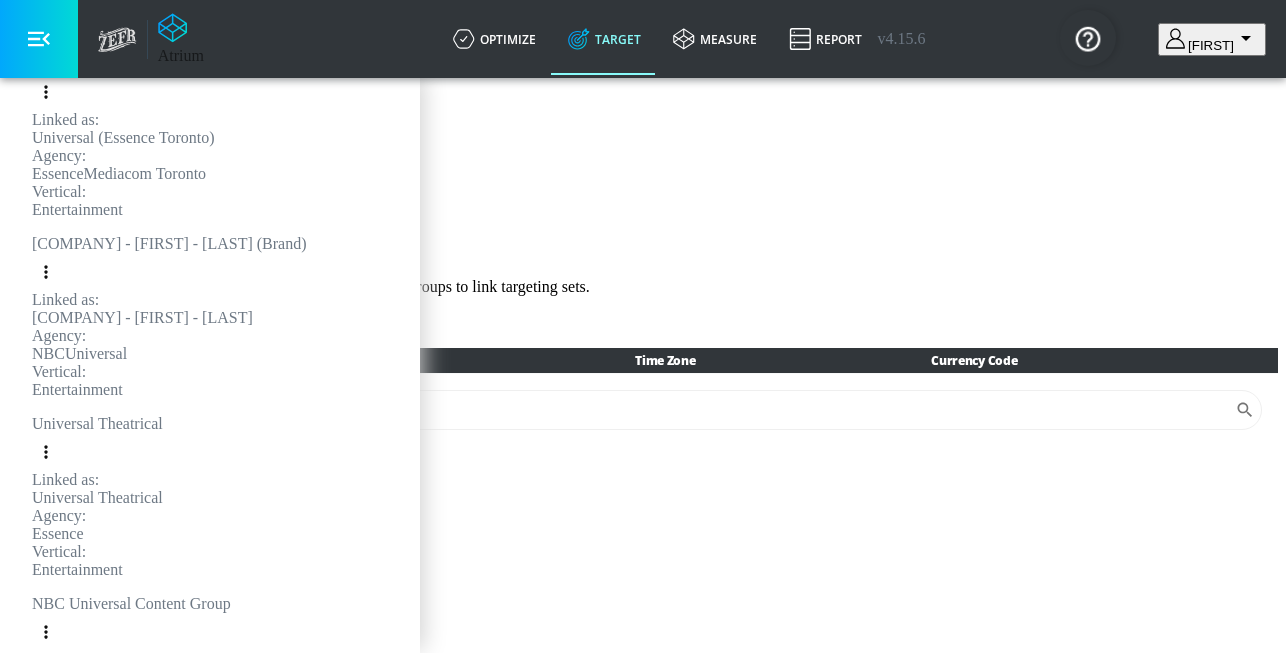 type on "2485499337" 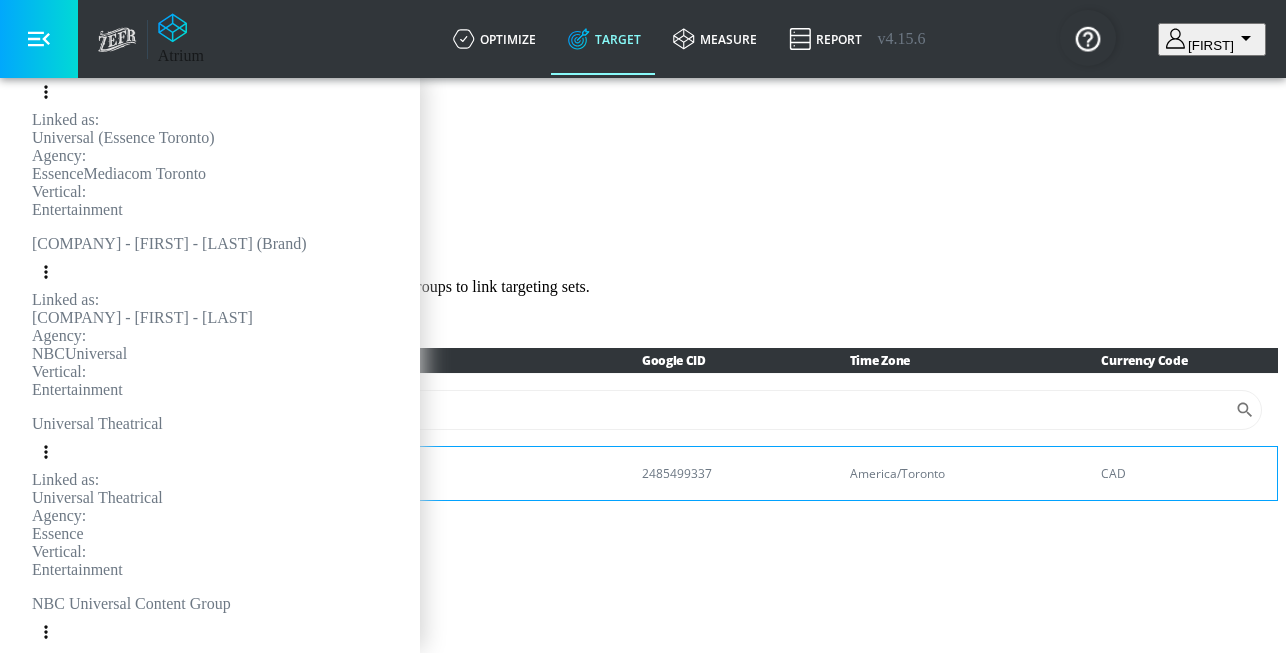 click on "Universal Pictures | Bad Guys 2 (EssenceMediacom)" at bounding box center [309, 473] 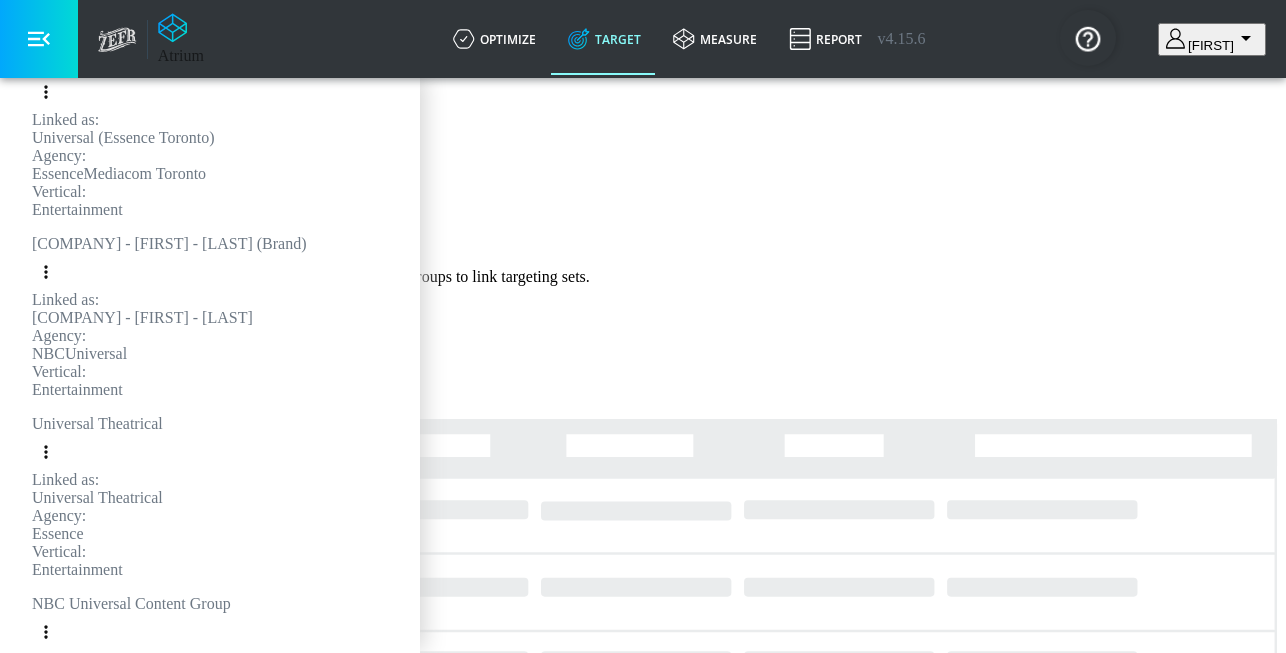 scroll, scrollTop: 47, scrollLeft: 0, axis: vertical 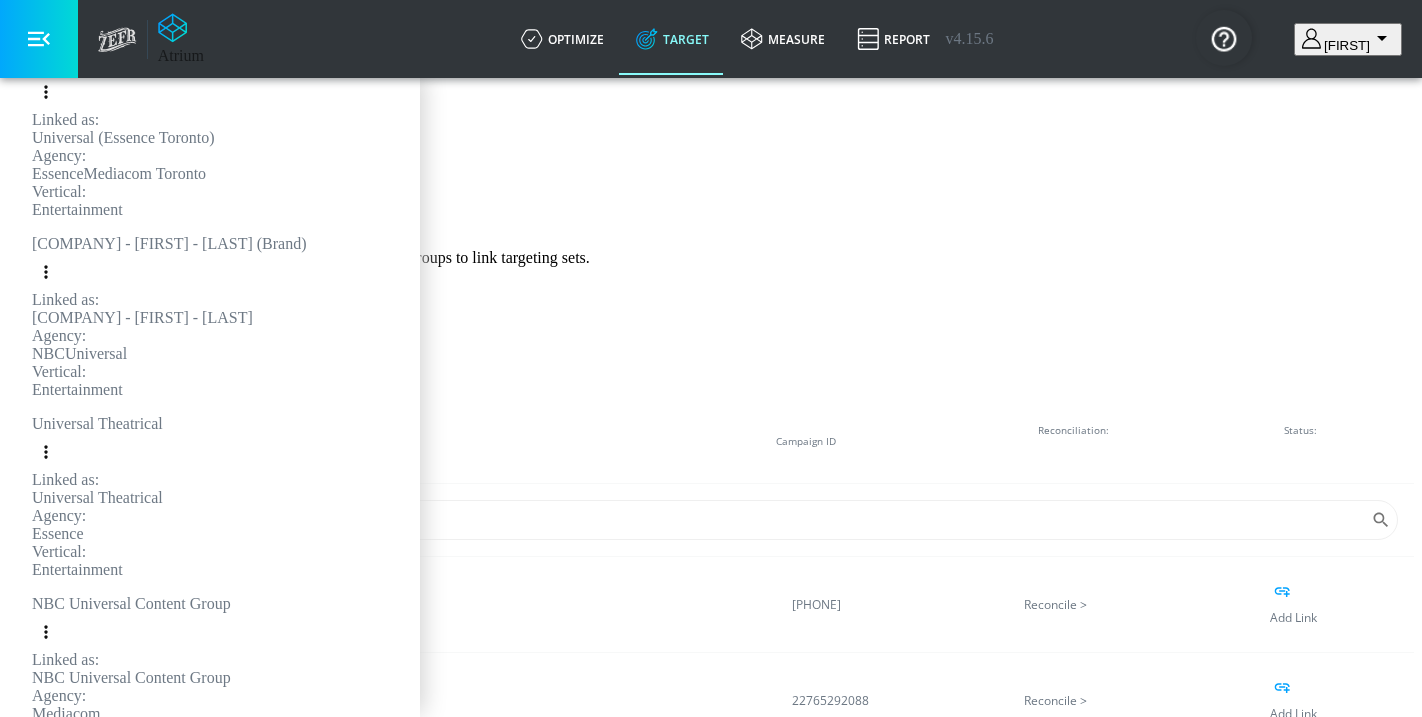 click at bounding box center (33, 594) 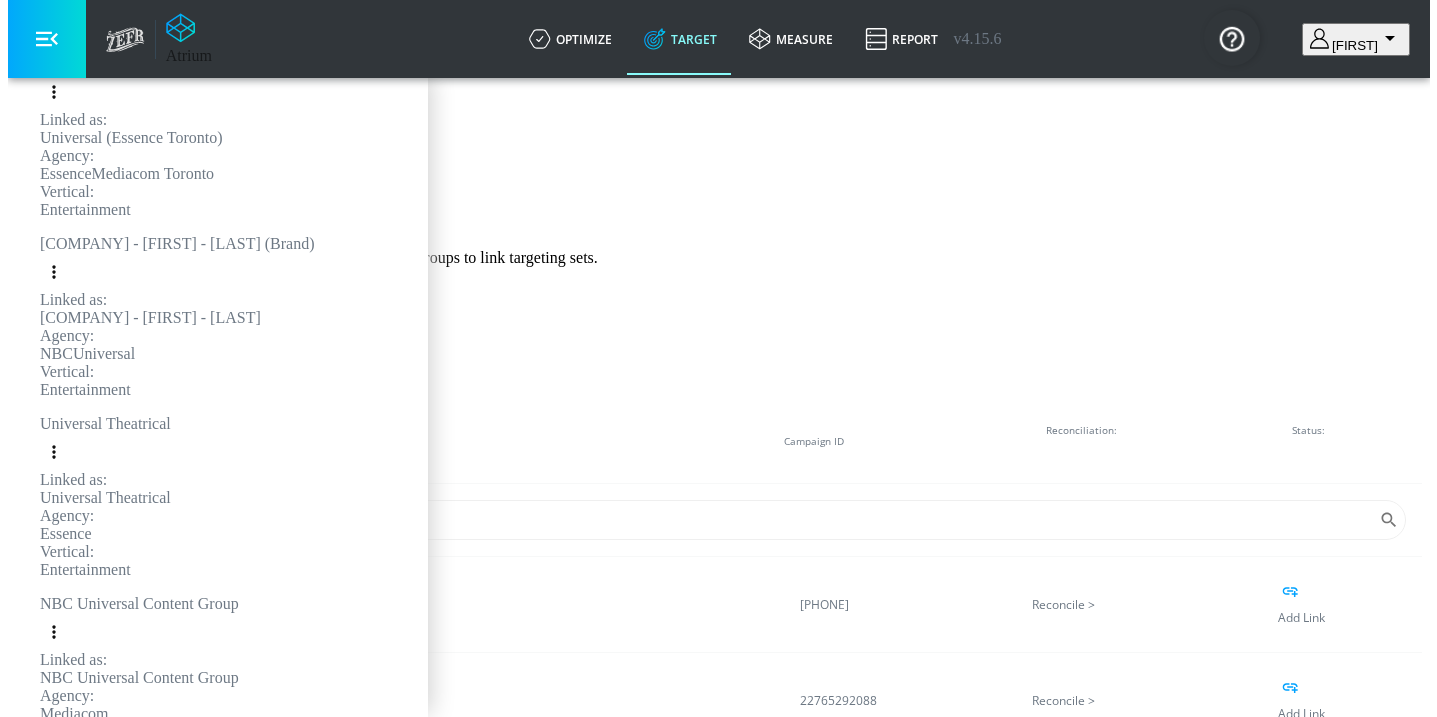 scroll, scrollTop: 187, scrollLeft: 0, axis: vertical 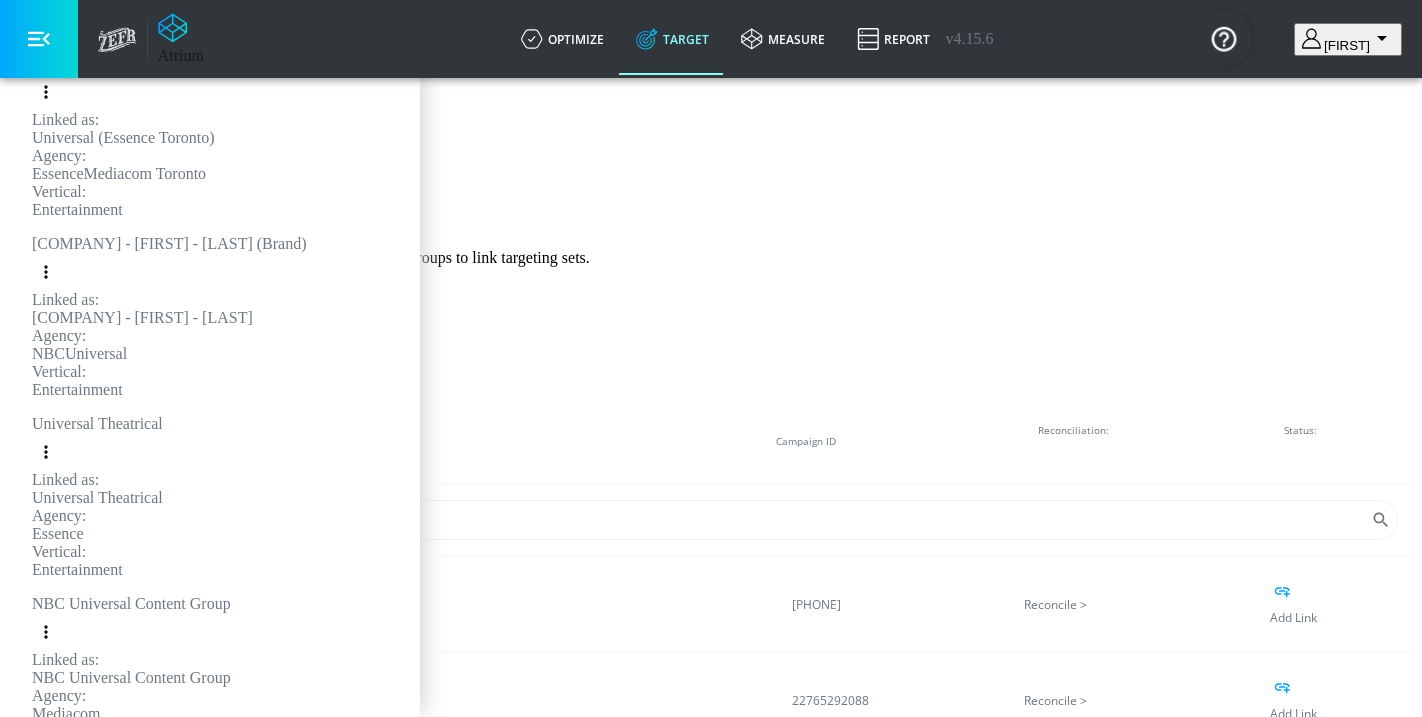 type 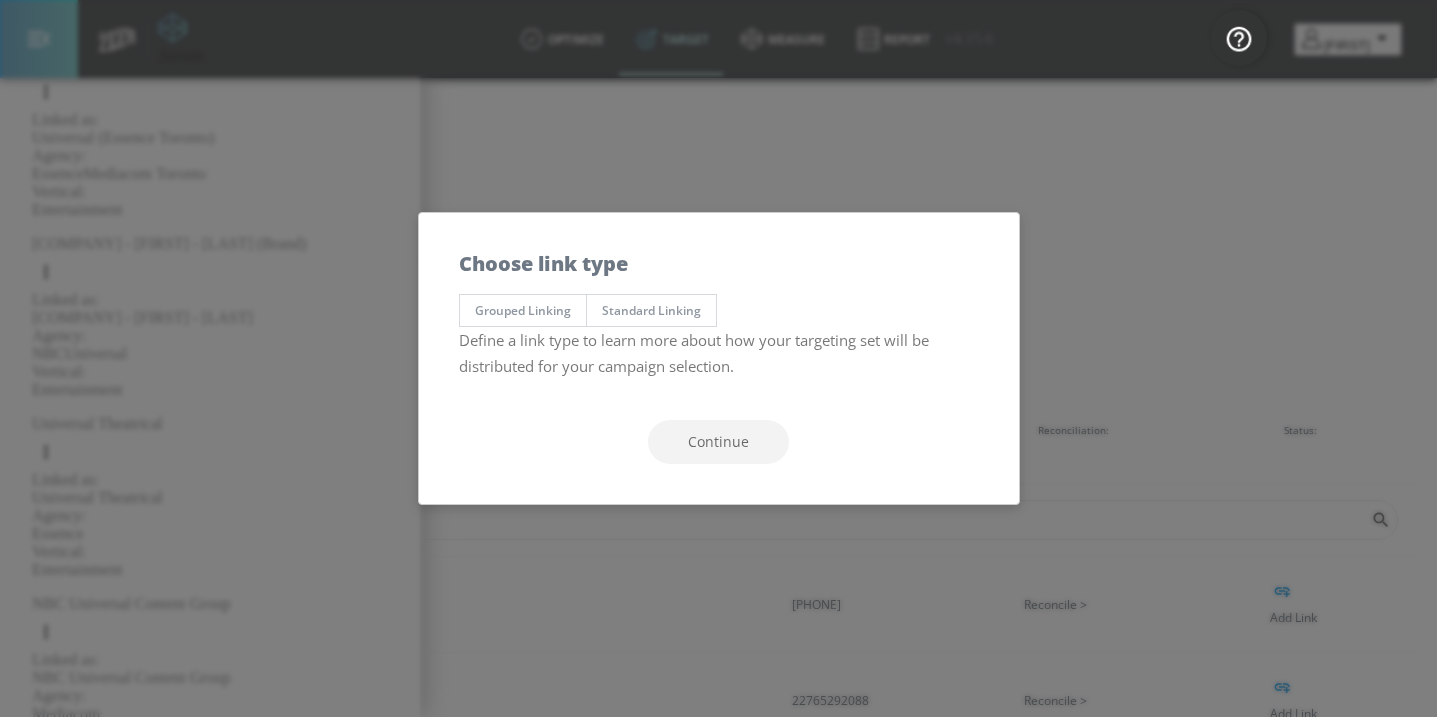 click on "Grouped Linking" at bounding box center [523, 310] 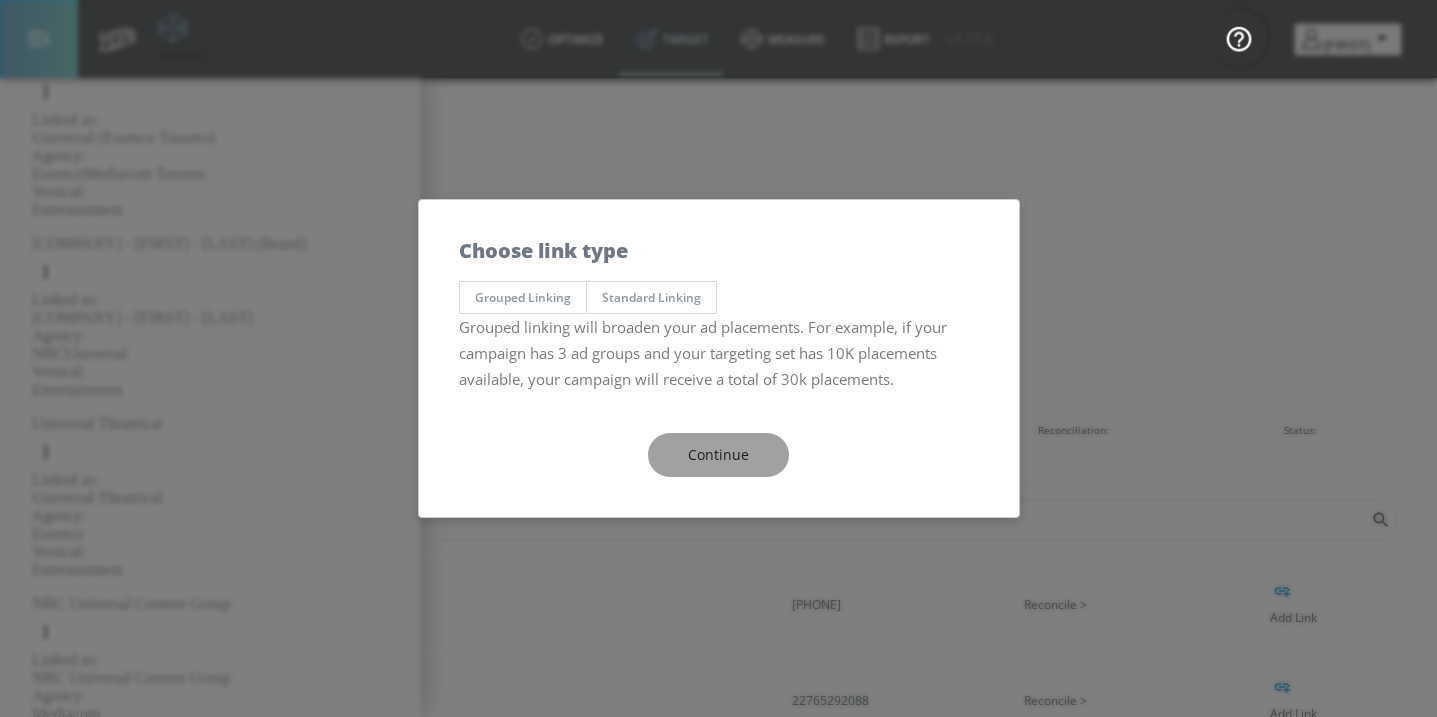 click on "Continue" at bounding box center (718, 455) 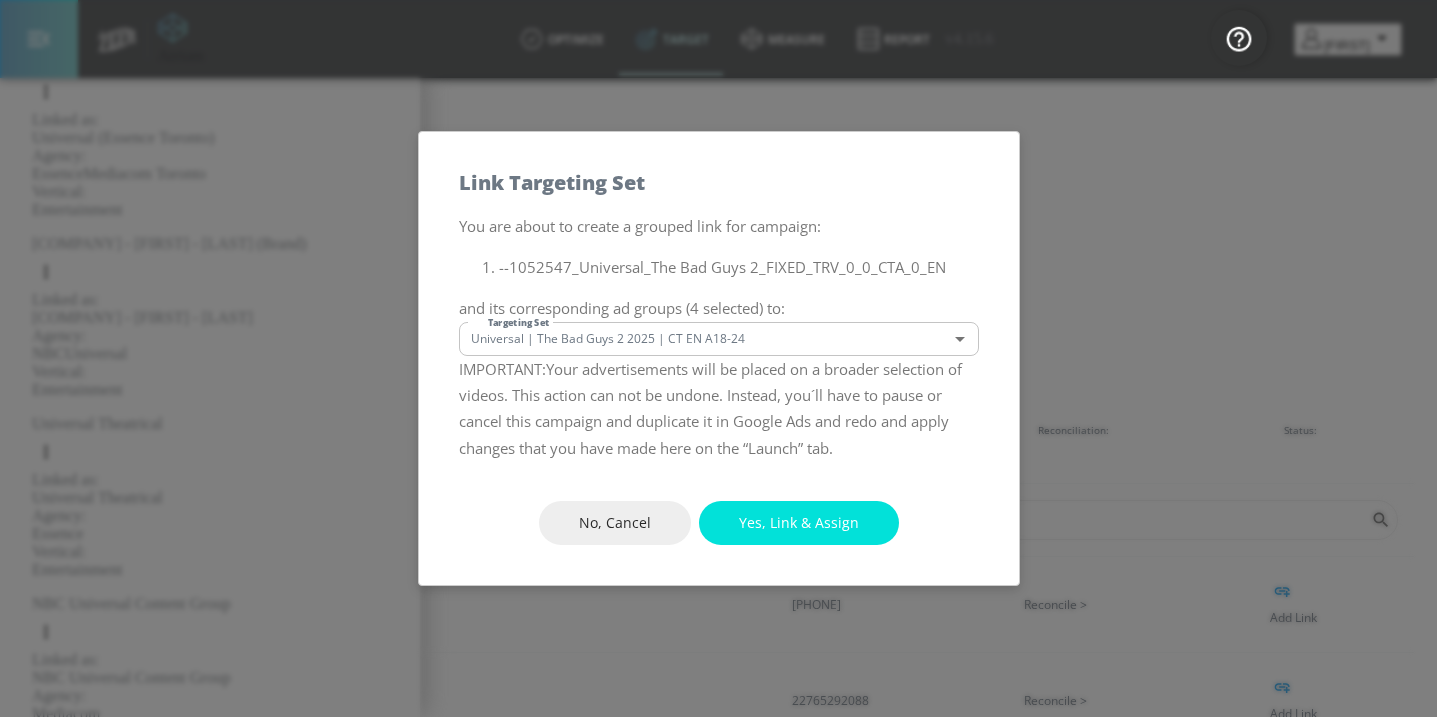 click on "Universal DV360: Youtube DV360: Youtube Advertiser [COMPANY] Sort By A-Z asc ​ Add Account [COMPANY] Linked as: [COMPANY] ([COMPANY]) Agency: [COMPANY] Vertical: Entertainment [COMPANY] - [FIRST] - [LAST] (Brand) Linked as: [COMPANY] - [FIRST] - [LAST] Agency: [COMPANY] Vertical: Entertainment [COMPANY] Theatrical Linked as: [COMPANY] Theatrical Agency: [COMPANY] Vertical: Entertainment [COMPANY] Content Group Linked as: [COMPANY] Content Group Agency: [COMPANY] Vertical: Entertainment [COMPANY] ([PLATFORM]) Linked as: [COMPANY] ([PLATFORM]) Agency: [COMPANY] Vertical: Entertainment [COMPANY] [COUNTRY] Linked as: [COMPANY] [COUNTRY] (Global Seat) Agency: [COMPANY] Vertical: Entertainment [COMPANY] Home Entertainment Linked as: [COMPANY] HE Agency: [COMPANY] Vertical: Other [COMPANY] - [COUNTRY] ([PLATFORM]) Linked as: [COMPANY] - [COUNTRY] ([PLATFORM]) Other" at bounding box center (718, 615) 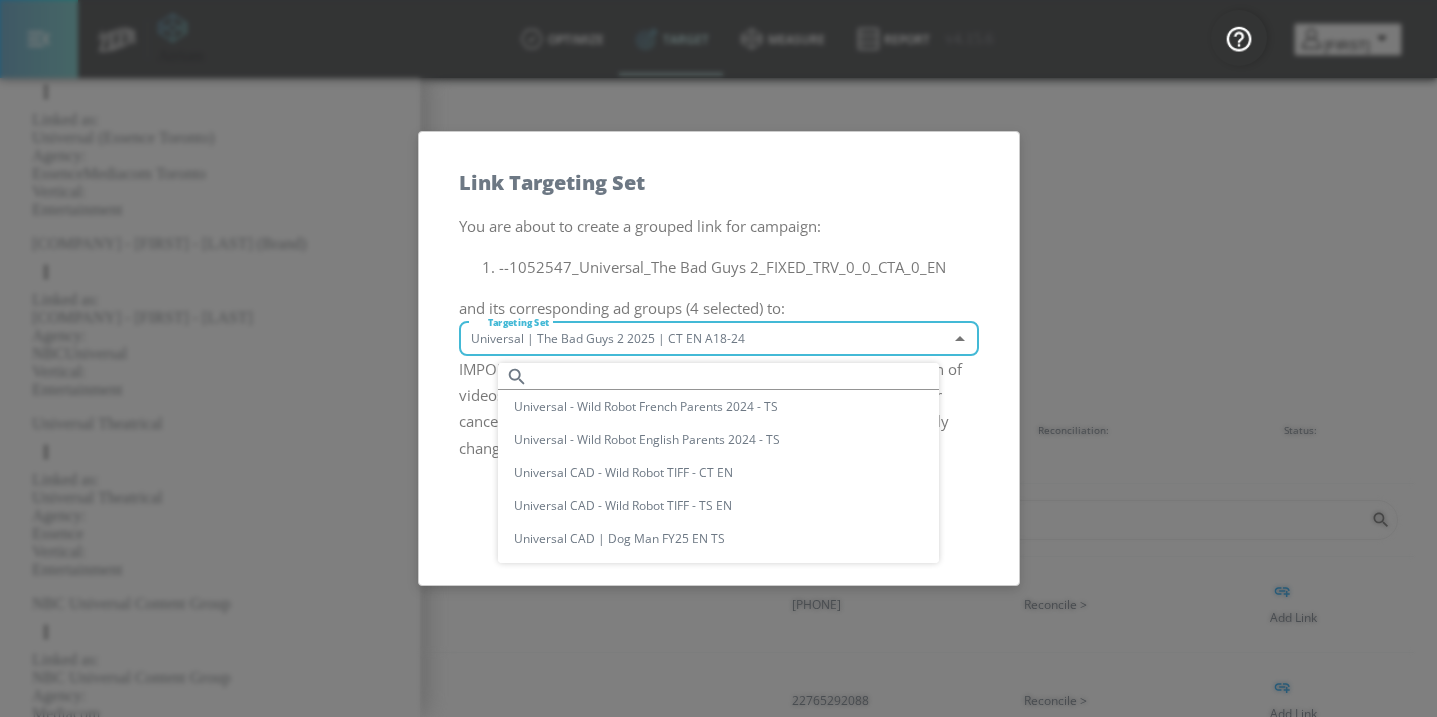 scroll, scrollTop: 0, scrollLeft: 0, axis: both 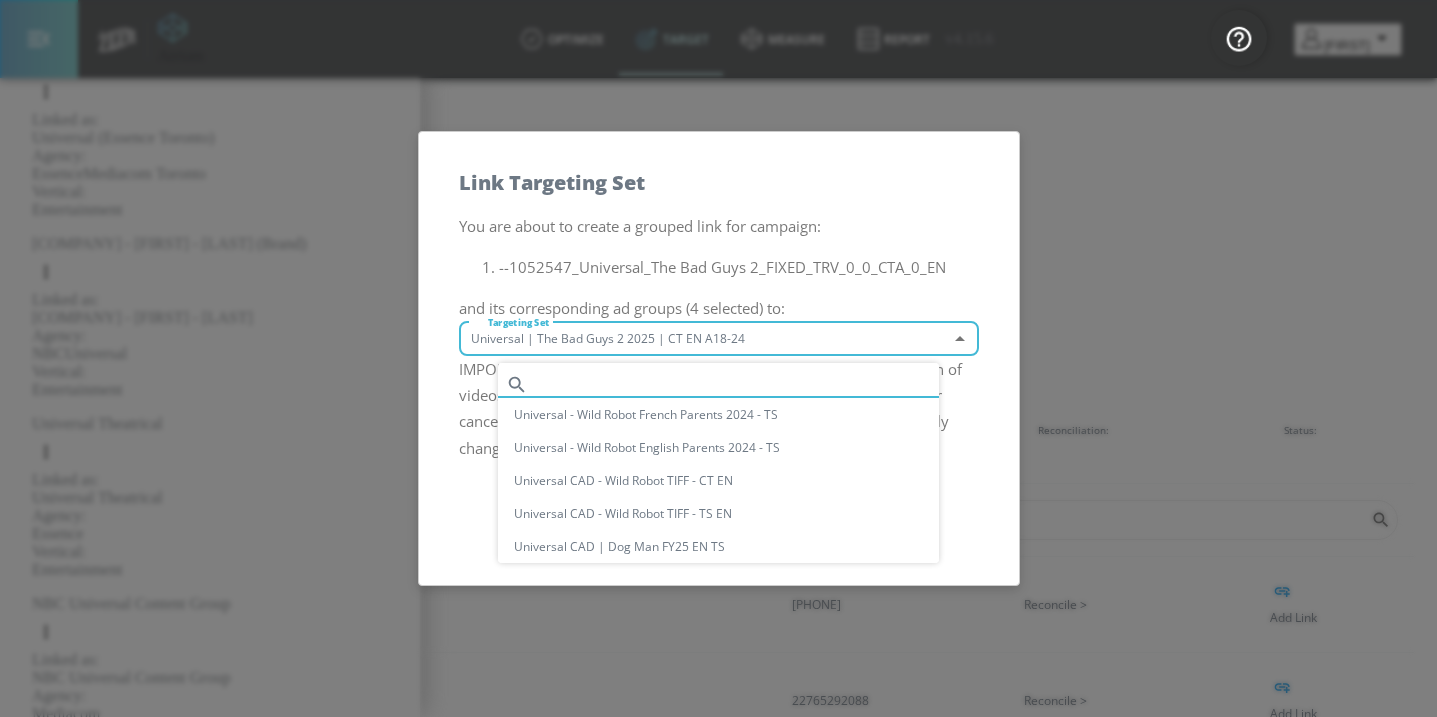 click at bounding box center [745, 384] 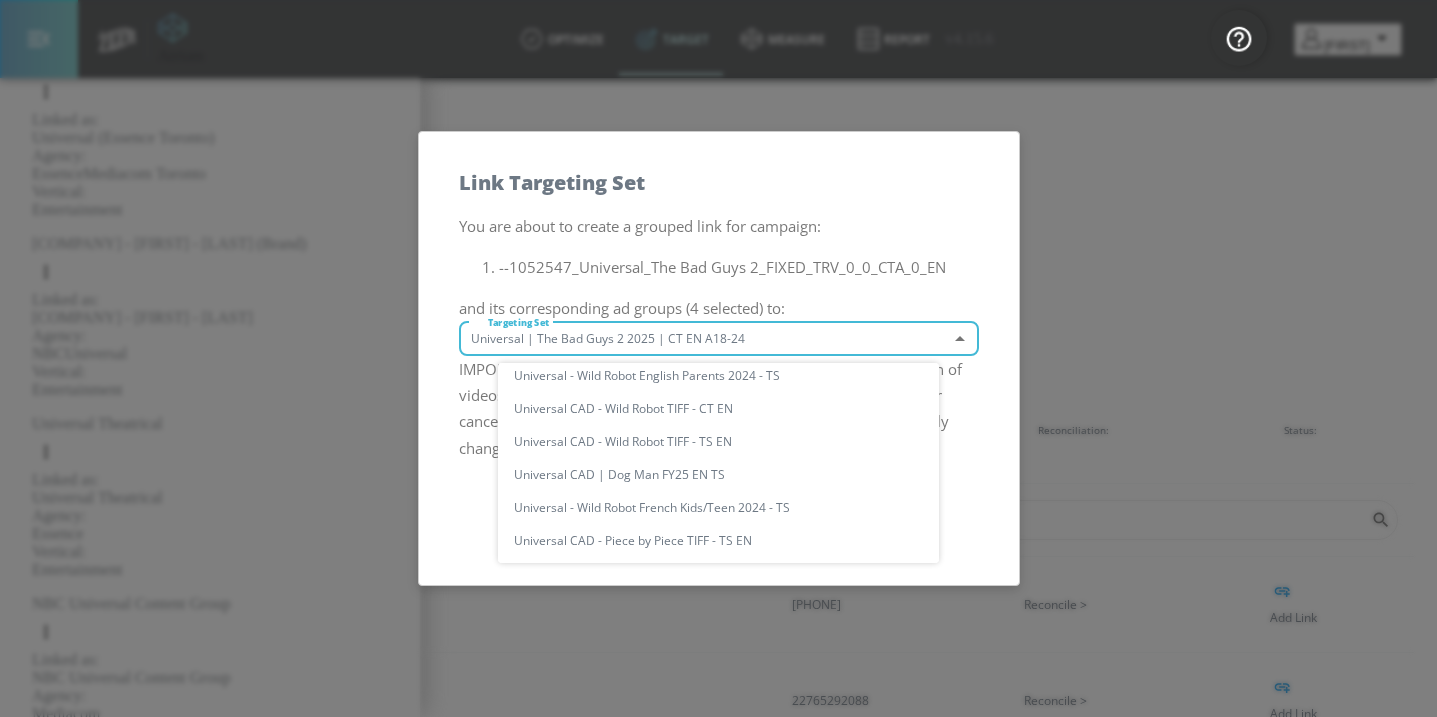scroll, scrollTop: 0, scrollLeft: 0, axis: both 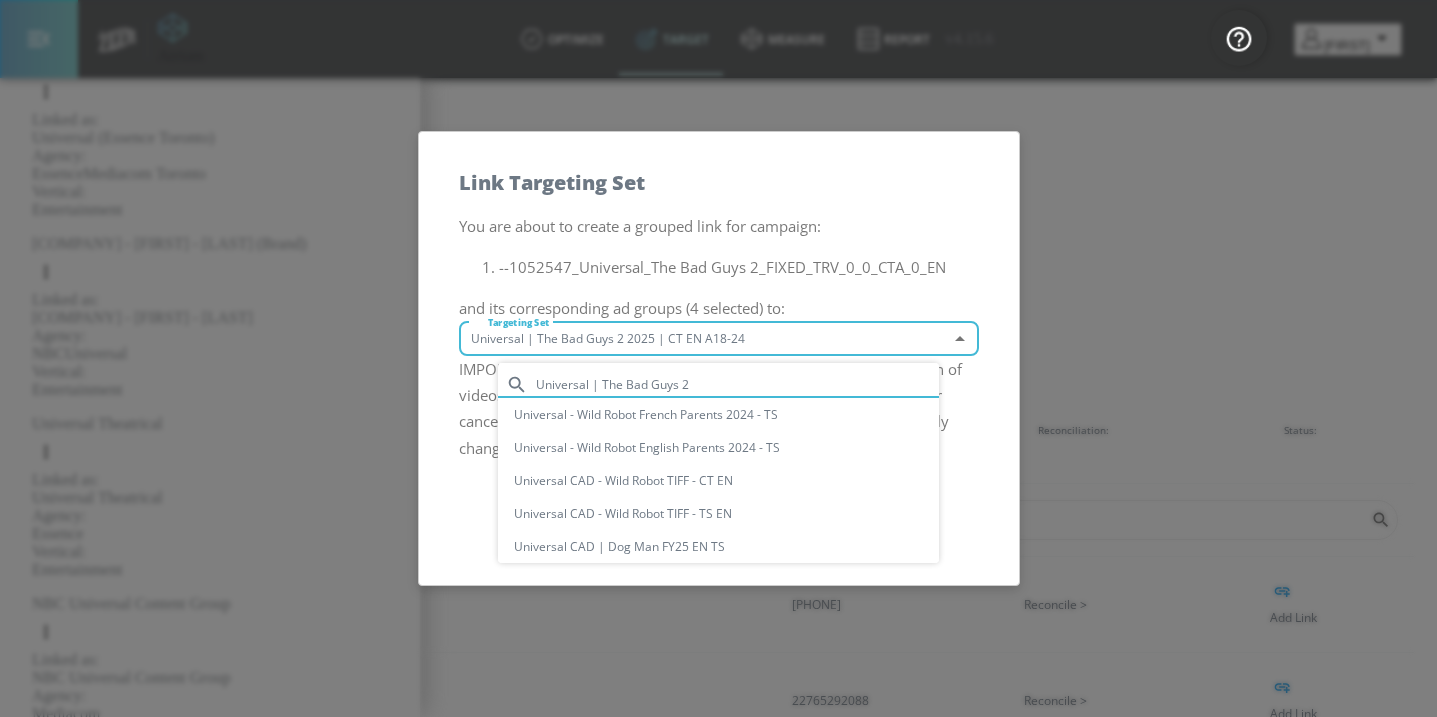 drag, startPoint x: 726, startPoint y: 386, endPoint x: 603, endPoint y: 392, distance: 123.146255 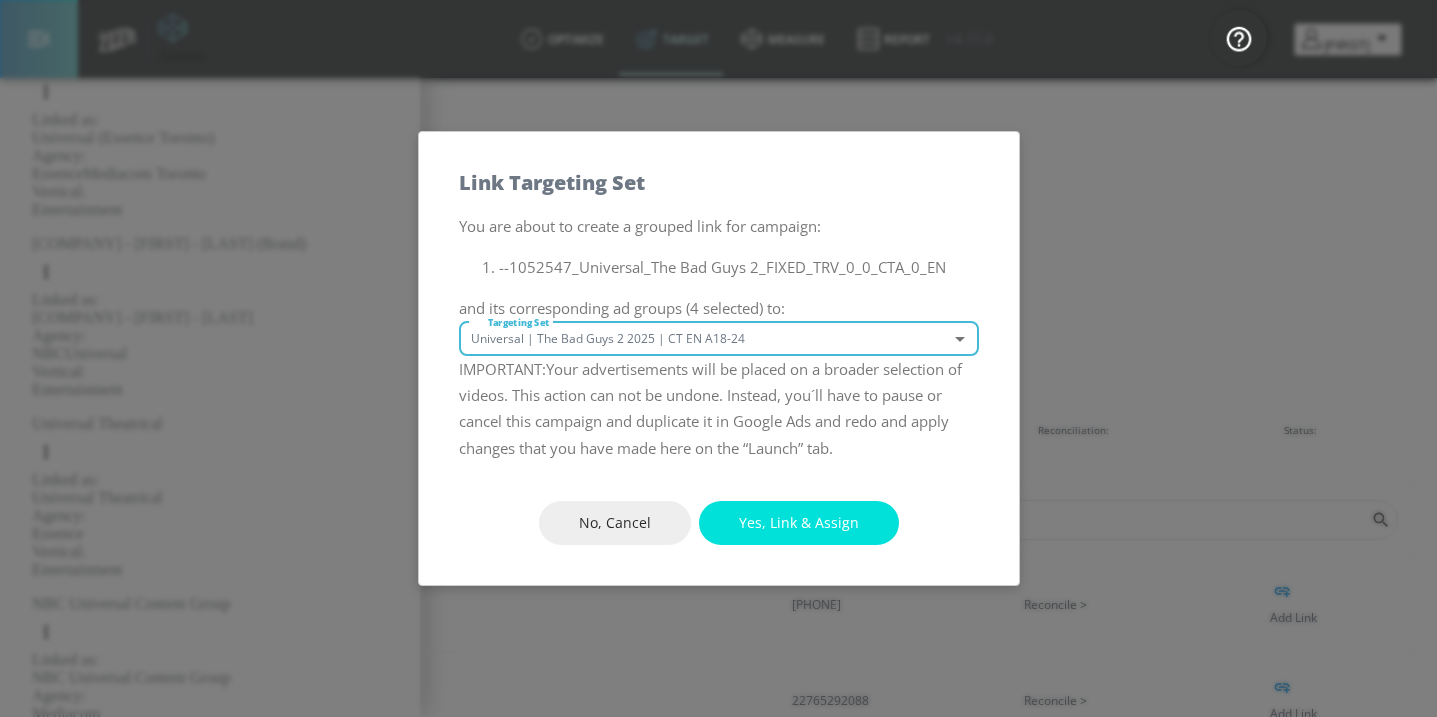 click on "Universal DV360: Youtube DV360: Youtube Advertiser [COMPANY] Sort By A-Z asc ​ Add Account [COMPANY] Linked as: [COMPANY] ([COMPANY]) Agency: [COMPANY] Vertical: Entertainment [COMPANY] - [FIRST] - [LAST] (Brand) Linked as: [COMPANY] - [FIRST] - [LAST] Agency: [COMPANY] Vertical: Entertainment [COMPANY] Theatrical Linked as: [COMPANY] Theatrical Agency: [COMPANY] Vertical: Entertainment [COMPANY] Content Group Linked as: [COMPANY] Content Group Agency: [COMPANY] Vertical: Entertainment [COMPANY] ([PLATFORM]) Linked as: [COMPANY] ([PLATFORM]) Agency: [COMPANY] Vertical: Entertainment [COMPANY] [COUNTRY] Linked as: [COMPANY] [COUNTRY] (Global Seat) Agency: [COMPANY] Vertical: Entertainment [COMPANY] Home Entertainment Linked as: [COMPANY] HE Agency: [COMPANY] Vertical: Other [COMPANY] - [COUNTRY] ([PLATFORM]) Linked as: [COMPANY] - [COUNTRY] ([PLATFORM]) Other" at bounding box center (718, 615) 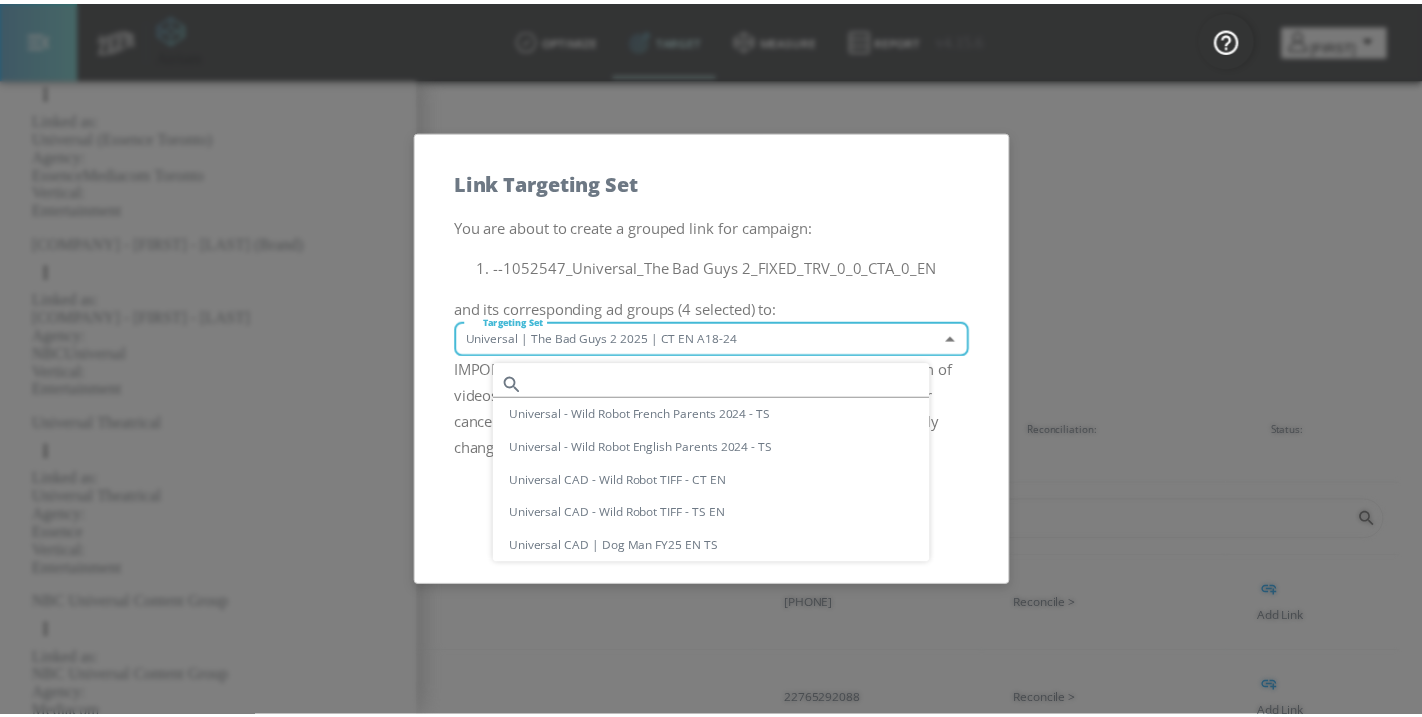 scroll, scrollTop: 282, scrollLeft: 0, axis: vertical 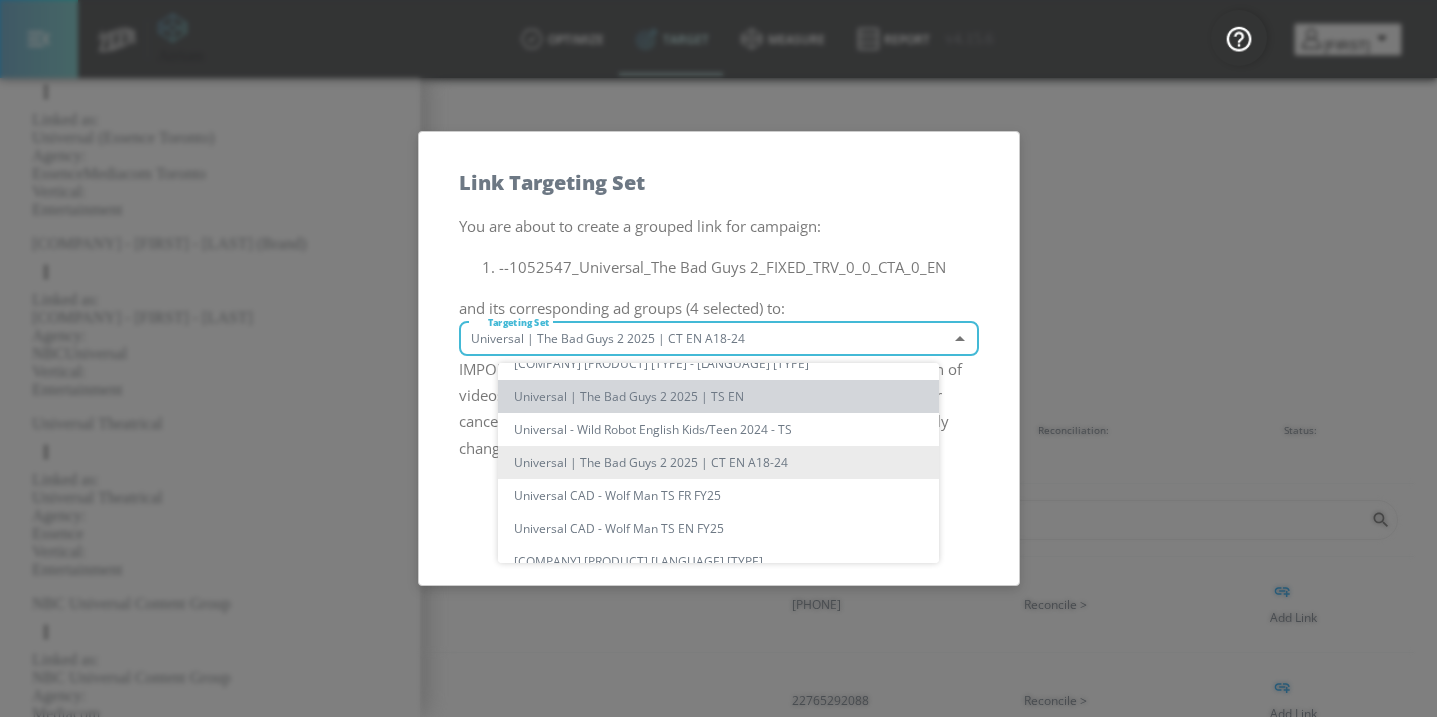 click on "Universal | The Bad Guys 2 2025 | TS EN" at bounding box center [726, 396] 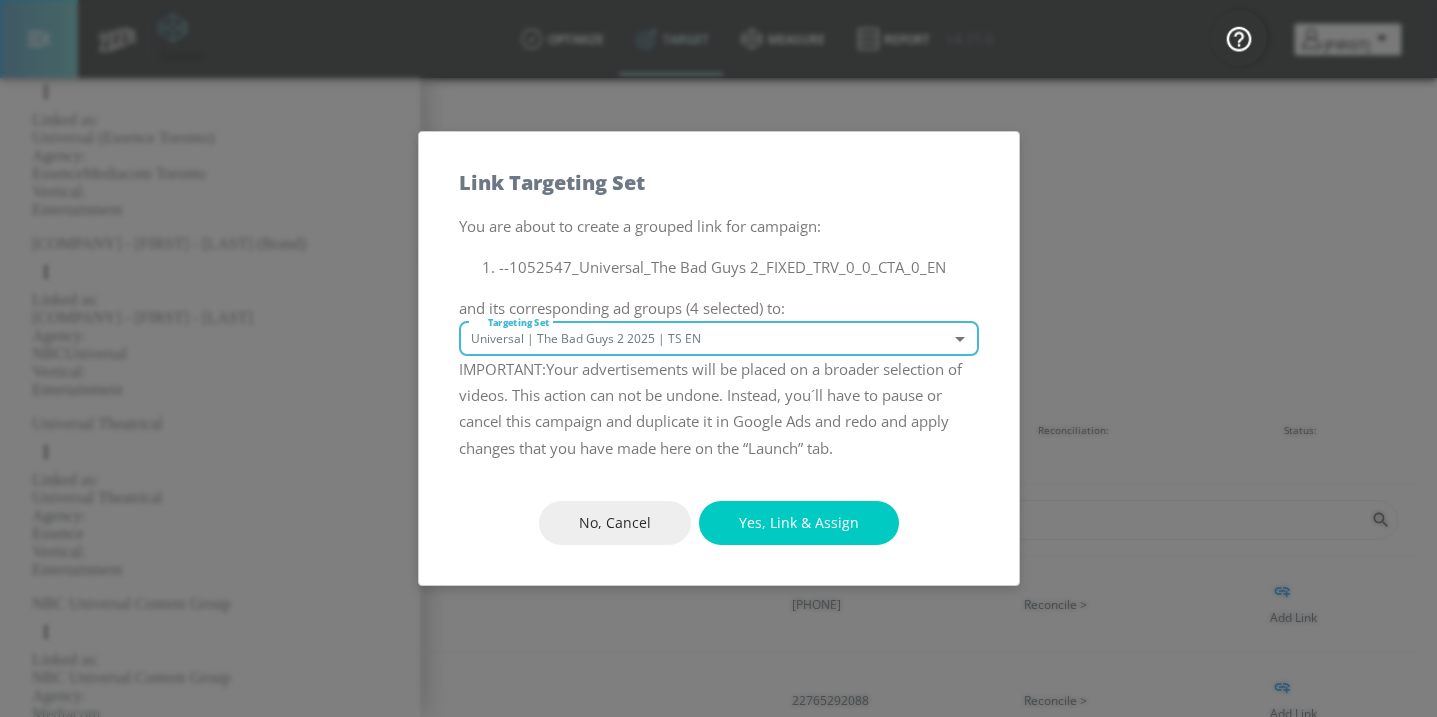 click on "Yes, Link & Assign" at bounding box center [799, 523] 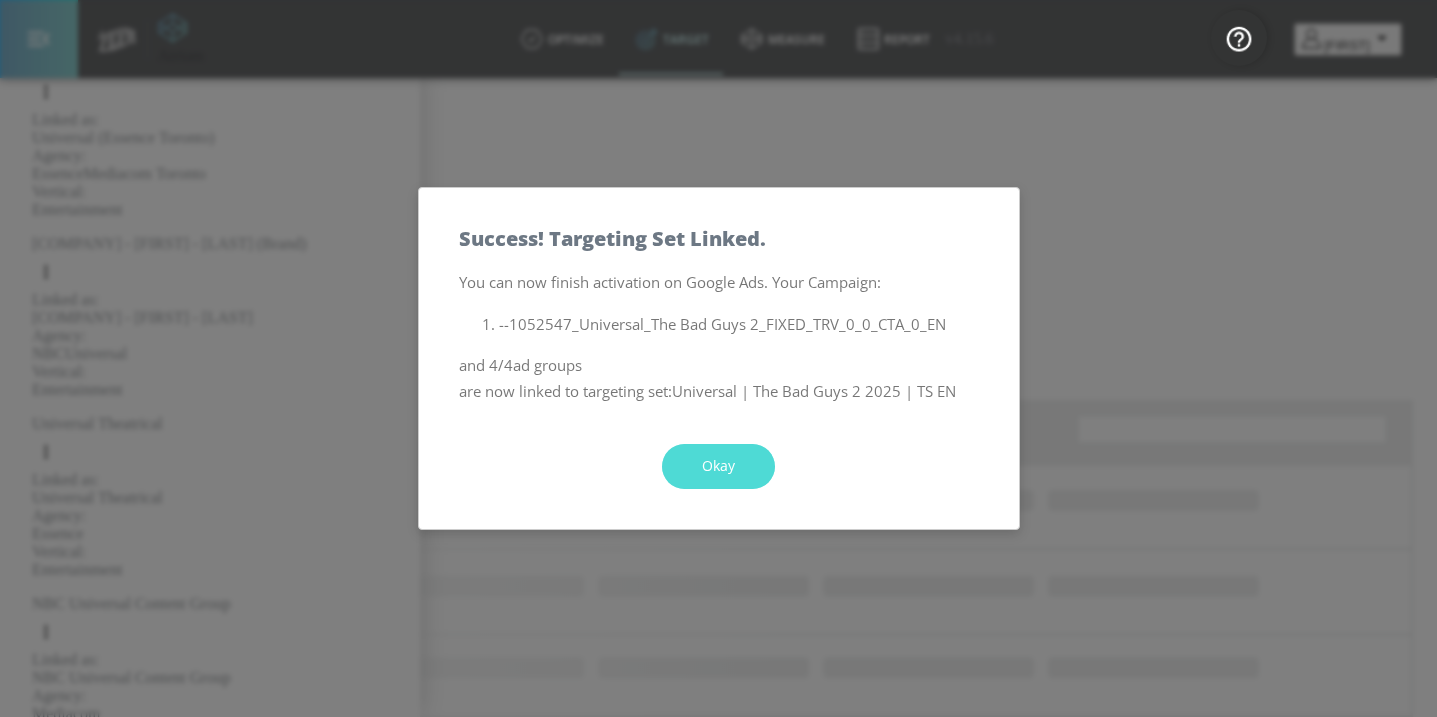 click on "Okay" at bounding box center (718, 466) 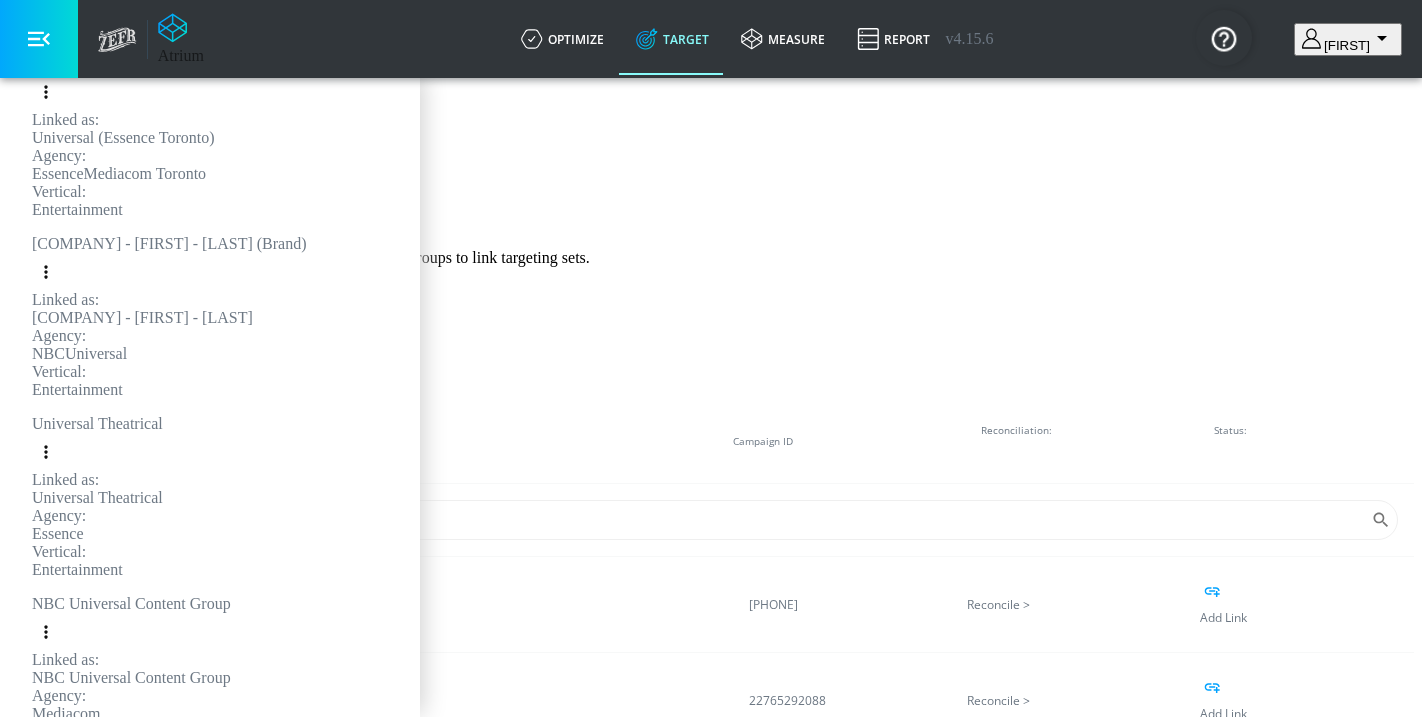 scroll, scrollTop: 27, scrollLeft: 0, axis: vertical 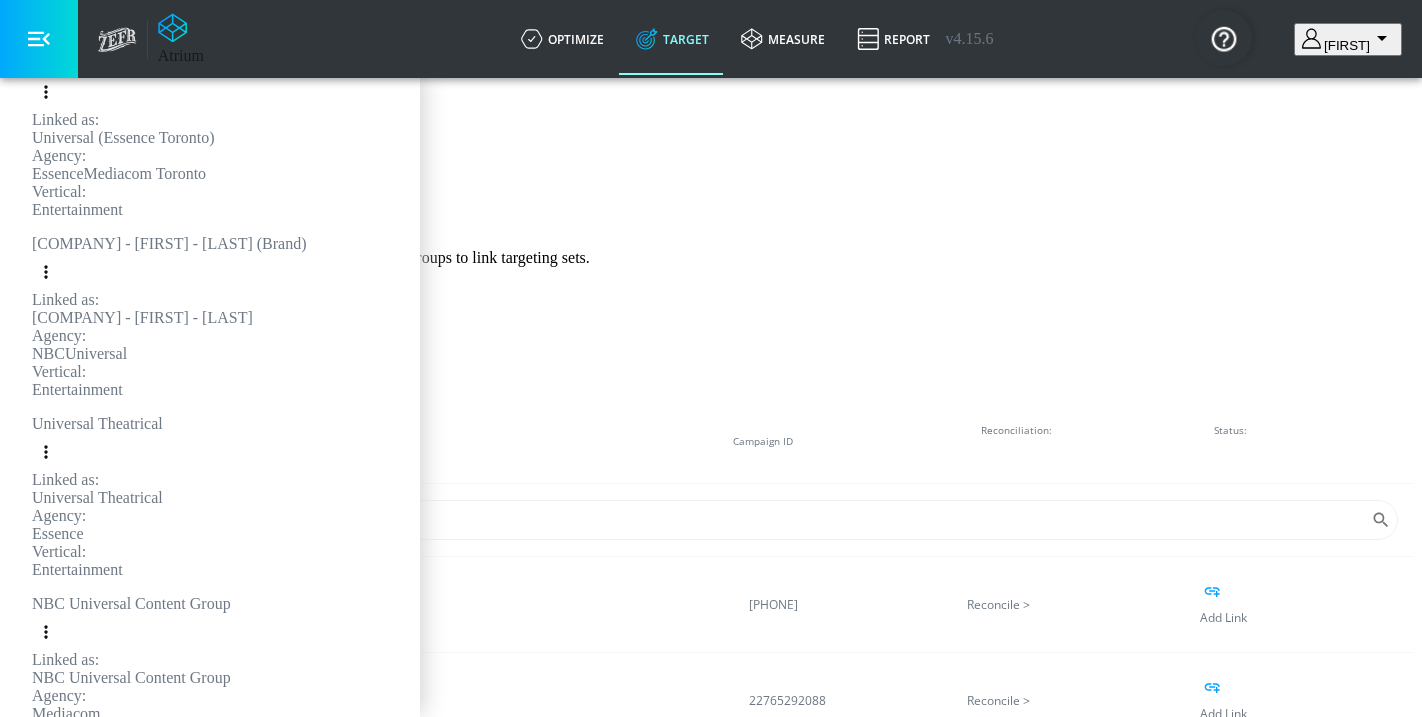 click on "Add Link" at bounding box center [1299, 905] 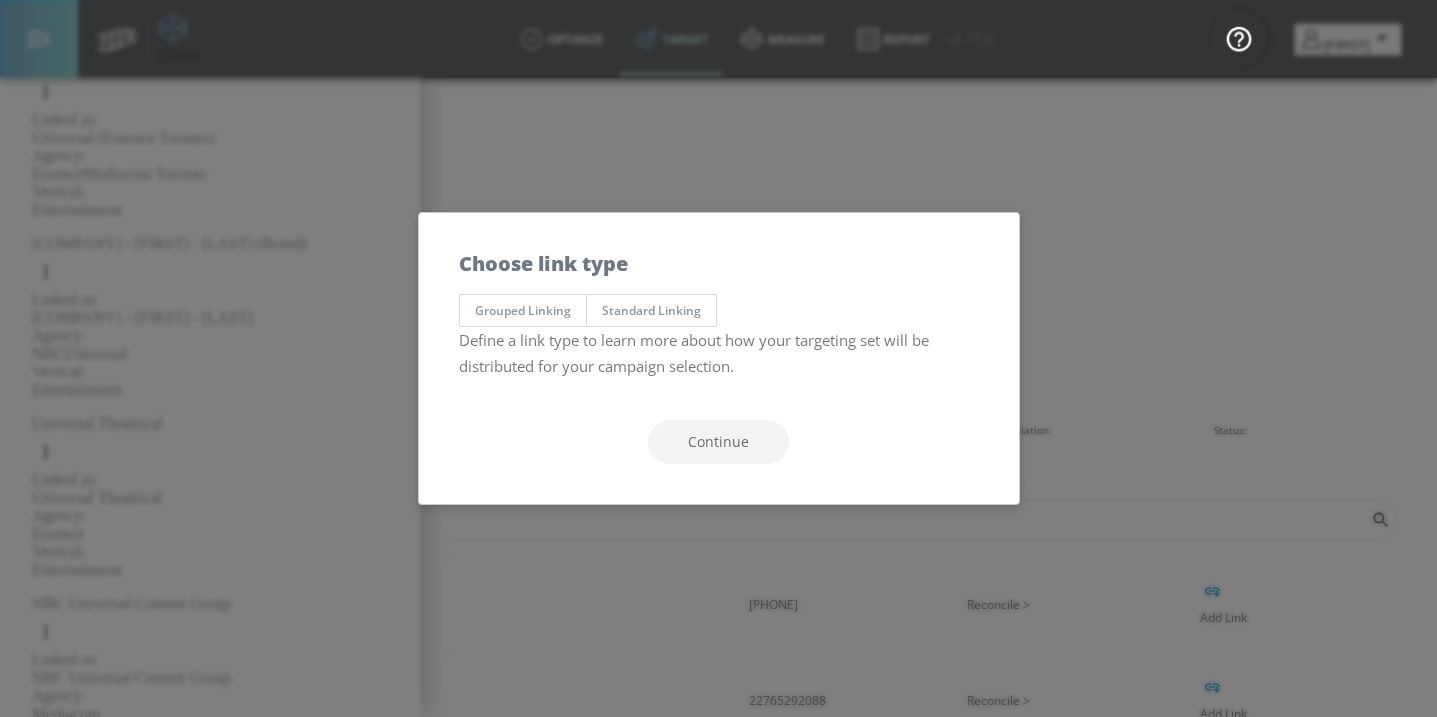 click on "Grouped Linking" at bounding box center [523, 310] 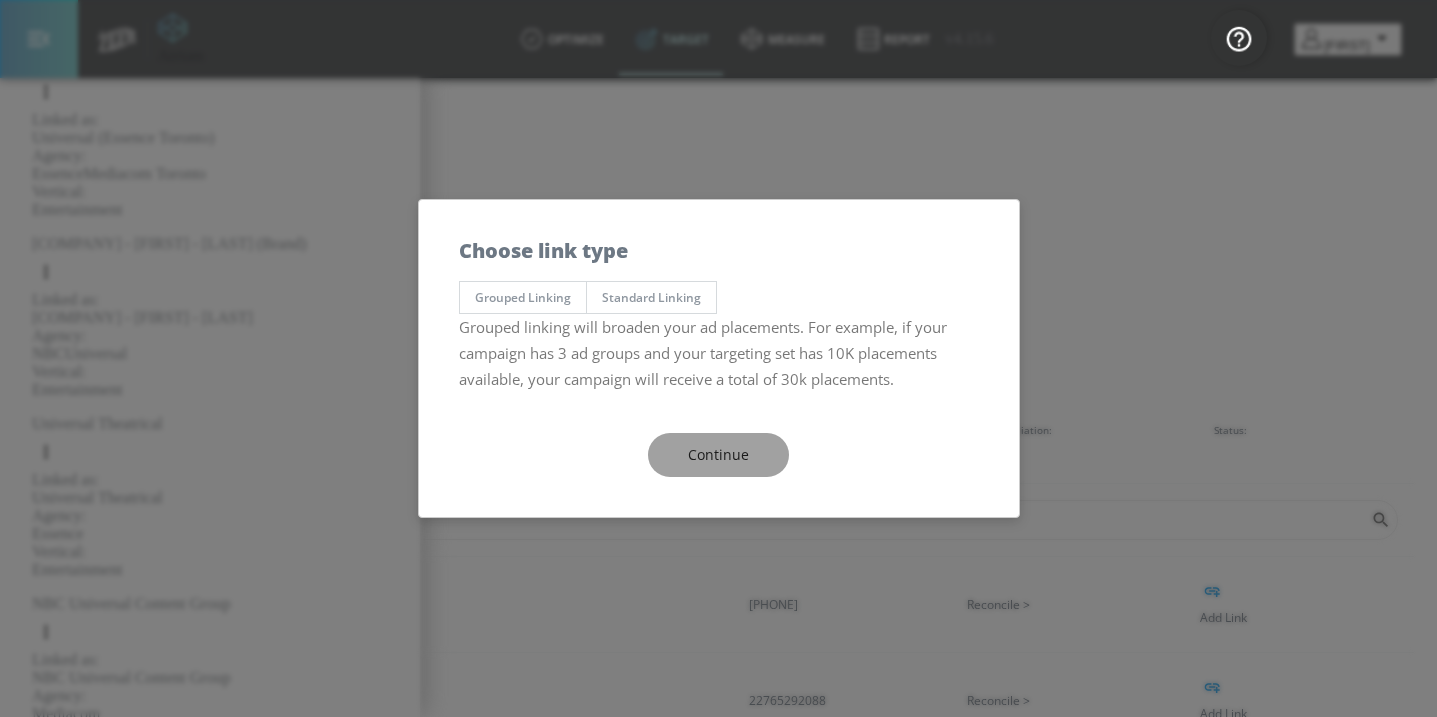 click on "Continue" at bounding box center [718, 455] 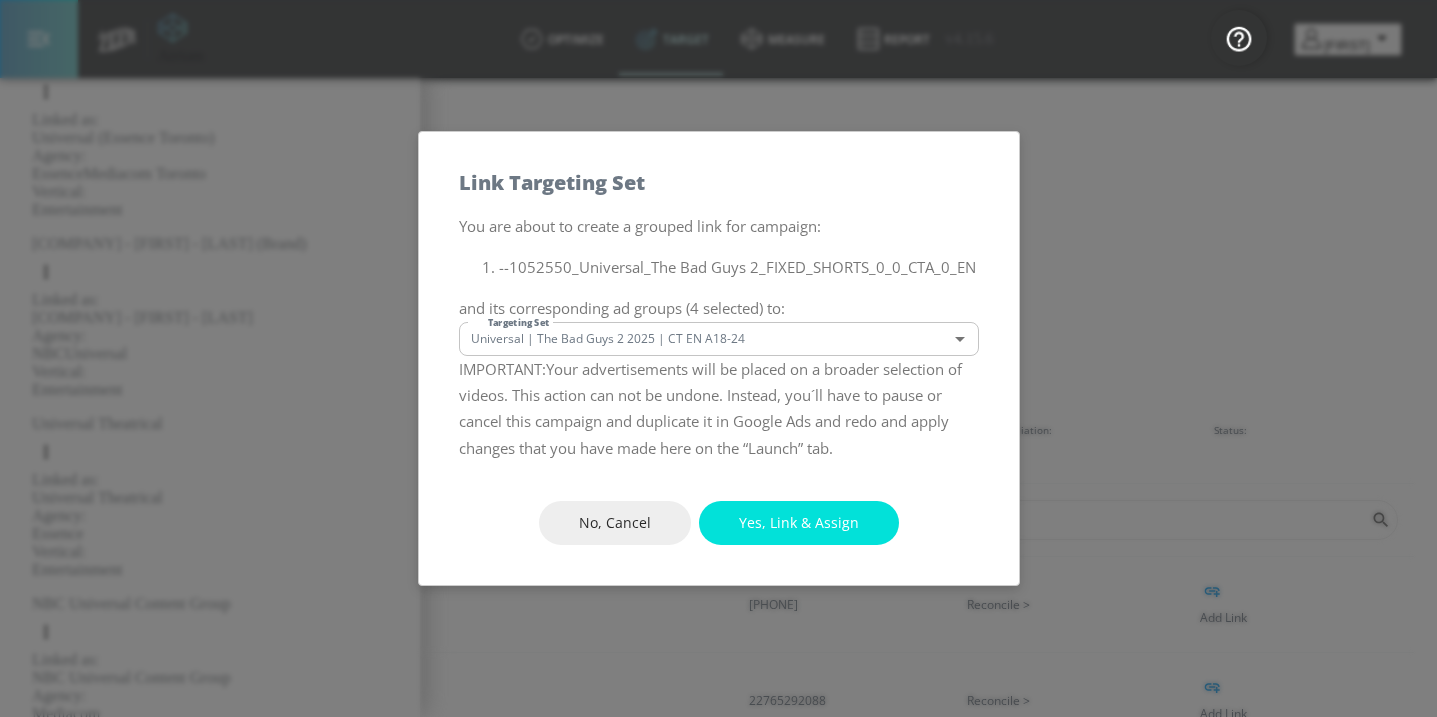 click on "Universal DV360: Youtube DV360: Youtube Advertiser [COMPANY] Sort By A-Z asc ​ Add Account [COMPANY] Linked as: [COMPANY] ([COMPANY]) Agency: [COMPANY] Vertical: Entertainment [COMPANY] - [FIRST] - [LAST] (Brand) Linked as: [COMPANY] - [FIRST] - [LAST] Agency: [COMPANY] Vertical: Entertainment [COMPANY] Theatrical Linked as: [COMPANY] Theatrical Agency: [COMPANY] Vertical: Entertainment [COMPANY] Content Group Linked as: [COMPANY] Content Group Agency: [COMPANY] Vertical: Entertainment [COMPANY] ([PLATFORM]) Linked as: [COMPANY] ([PLATFORM]) Agency: [COMPANY] Vertical: Entertainment [COMPANY] [COUNTRY] Linked as: [COMPANY] [COUNTRY] (Global Seat) Agency: [COMPANY] Vertical: Entertainment [COMPANY] Home Entertainment Linked as: [COMPANY] HE Agency: [COMPANY] Vertical: Other [COMPANY] - [COUNTRY] ([PLATFORM]) Linked as: [COMPANY] - [COUNTRY] ([PLATFORM]) Other" at bounding box center [718, 615] 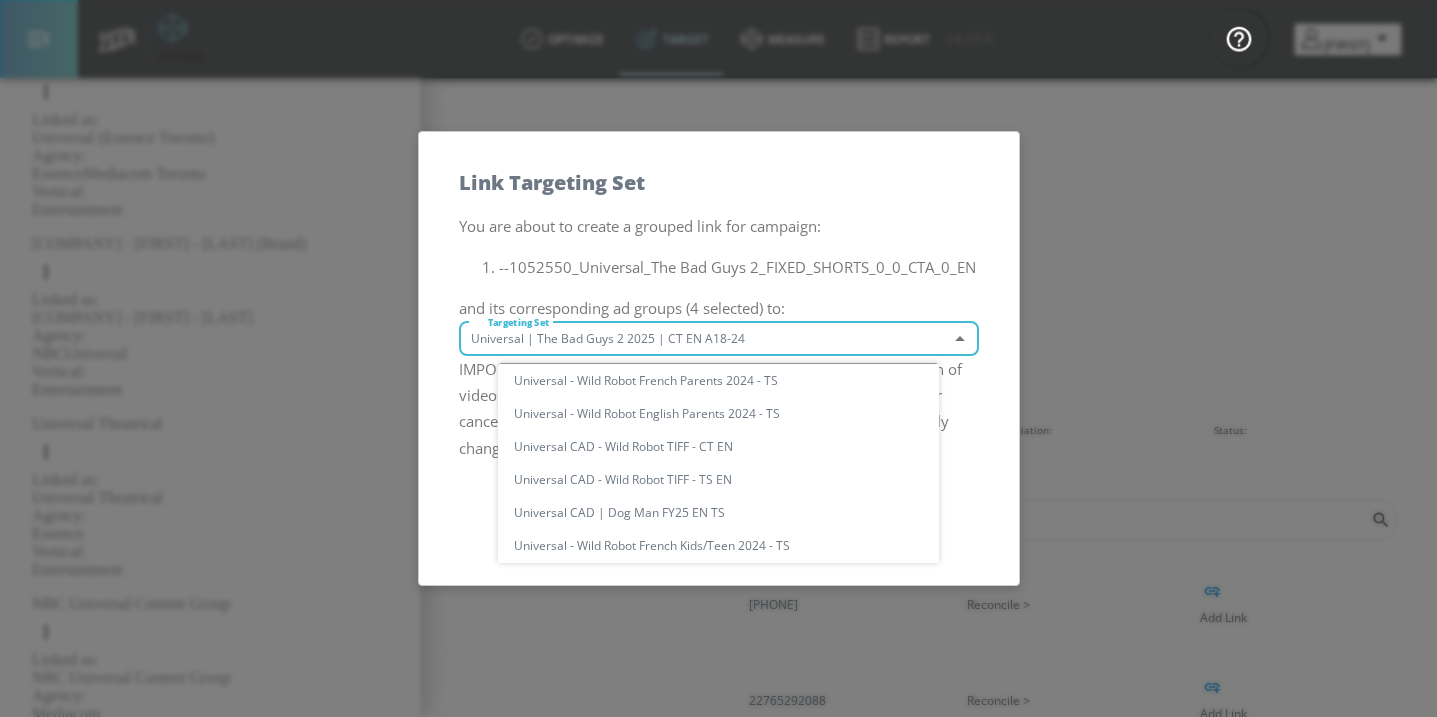 scroll, scrollTop: 0, scrollLeft: 0, axis: both 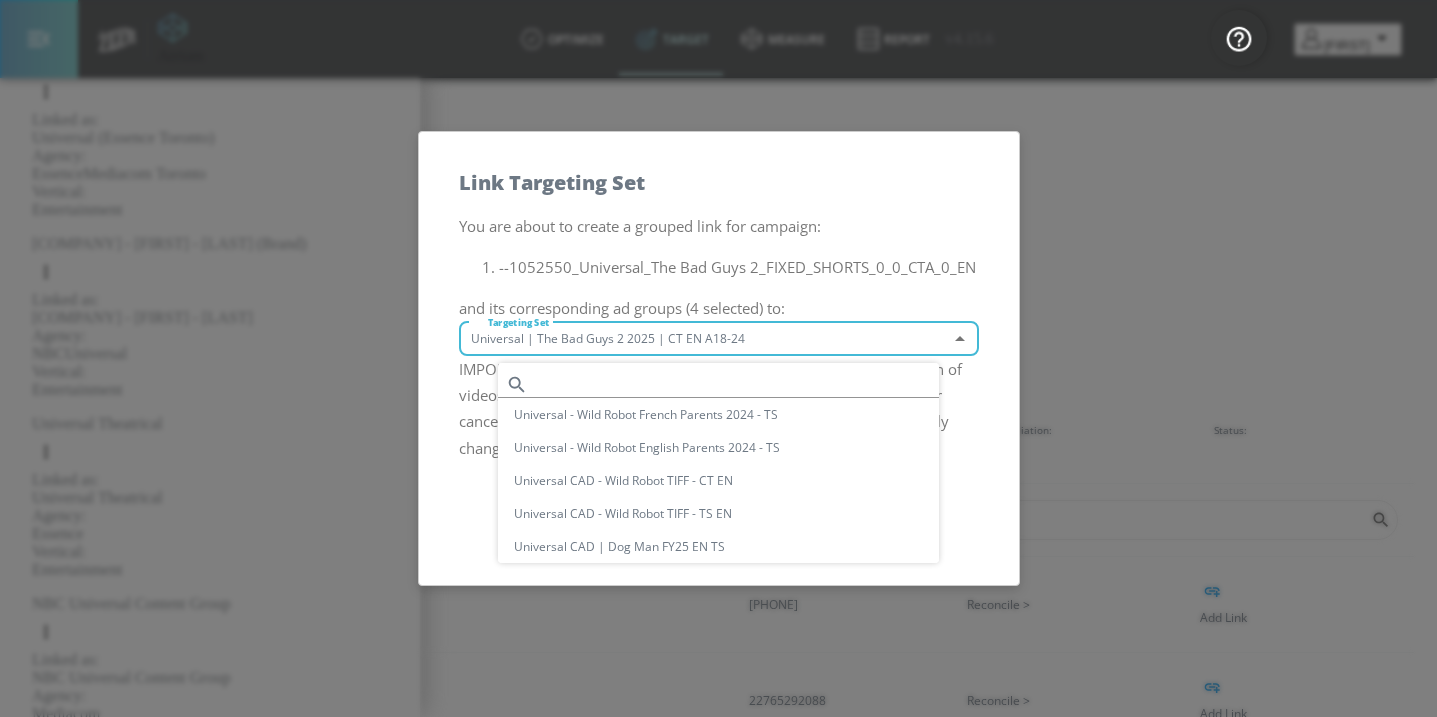 click on "Universal - Wild Robot French Parents 2024 - TS Universal - Wild Robot English Parents 2024 - TS Universal CAD - Wild Robot TIFF - CT EN Universal CAD - Wild Robot TIFF - TS EN Universal CAD | Dog Man FY25 EN TS Universal - Wild Robot French Kids/Teen 2024 - TS Universal CAD - Piece by Piece TIFF - TS EN Universal CAD - Piece by Piece TIFF - CT EN Universal | The Bad Guys 2 2025 | TS EN Universal - Wild Robot English Kids/Teen 2024 - TS Universal | The Bad Guys 2 2025 | CT EN A18-24 Universal CAD - Wolf Man TS FR FY25 Universal CAD - Wolf Man TS EN FY25 Universal CAD - The Bad Guys 2 EN TS Universal CAD - Wolf Man CT FR FY25 Universal CAD - Piece by Piece 2024 - TS Universal CAD - Wicked 2024 EN TS Universal CAD - Despicable Me 4 FY24 - Kids - TS Universal CAD - Despicable Me 4 FY24 - Parents/Family FR - TS Universal CAD - Despicable Me 4 FY24 - Parents/Family - TS Universal CAD - Love Hurts FY24 - EN TS Universal CAD - Twisters HE 2024 French - TS Universal CAD - The Bad Guys 2 EN CT" at bounding box center (733, 2331) 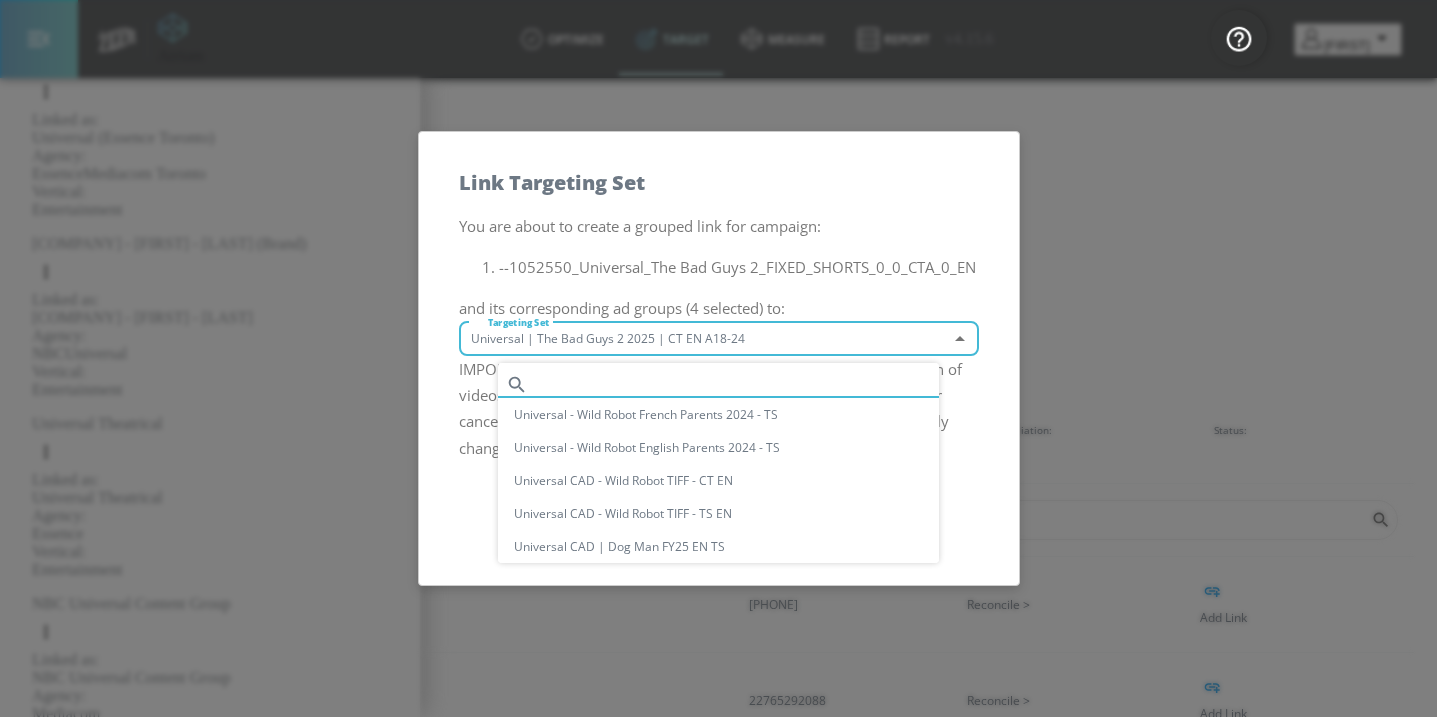 paste on "Universal | The Bad Guys 2 2025 | CT EN A18-24" 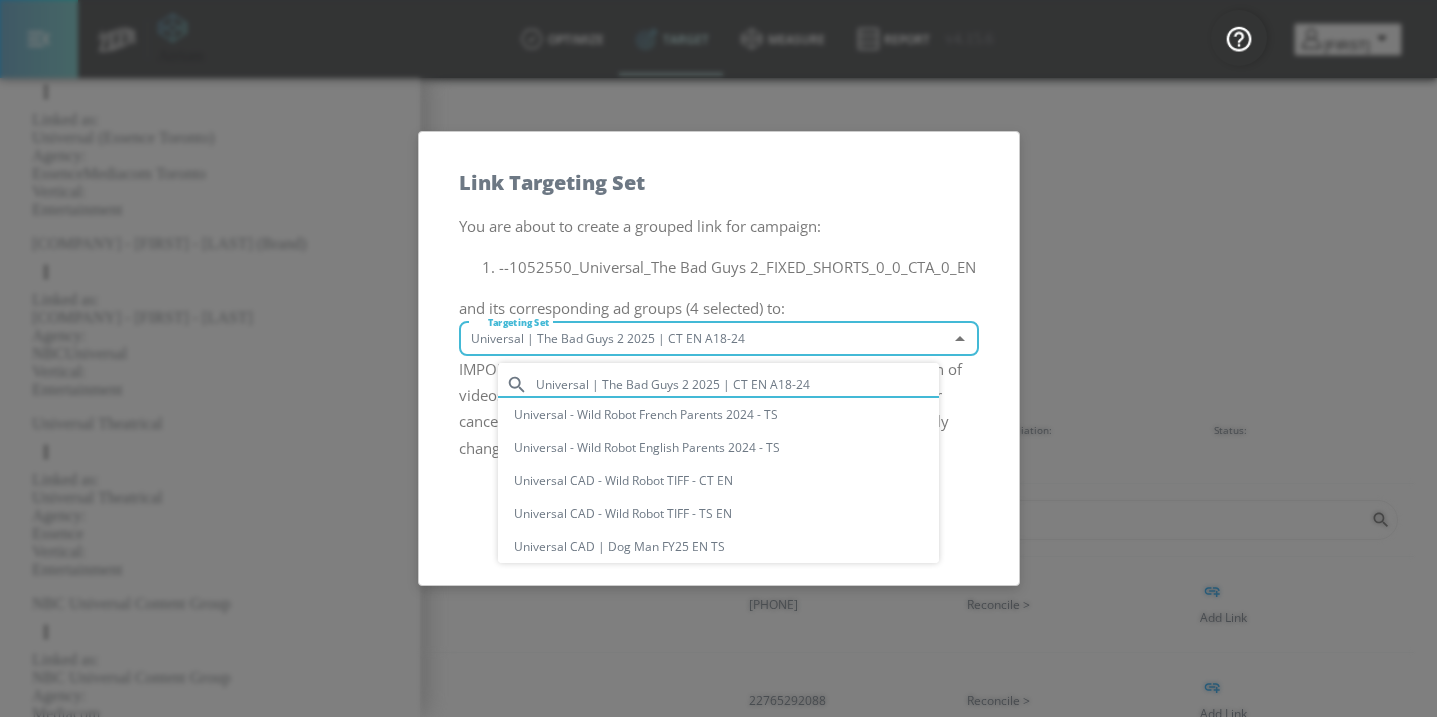 drag, startPoint x: 831, startPoint y: 379, endPoint x: 722, endPoint y: 387, distance: 109.29318 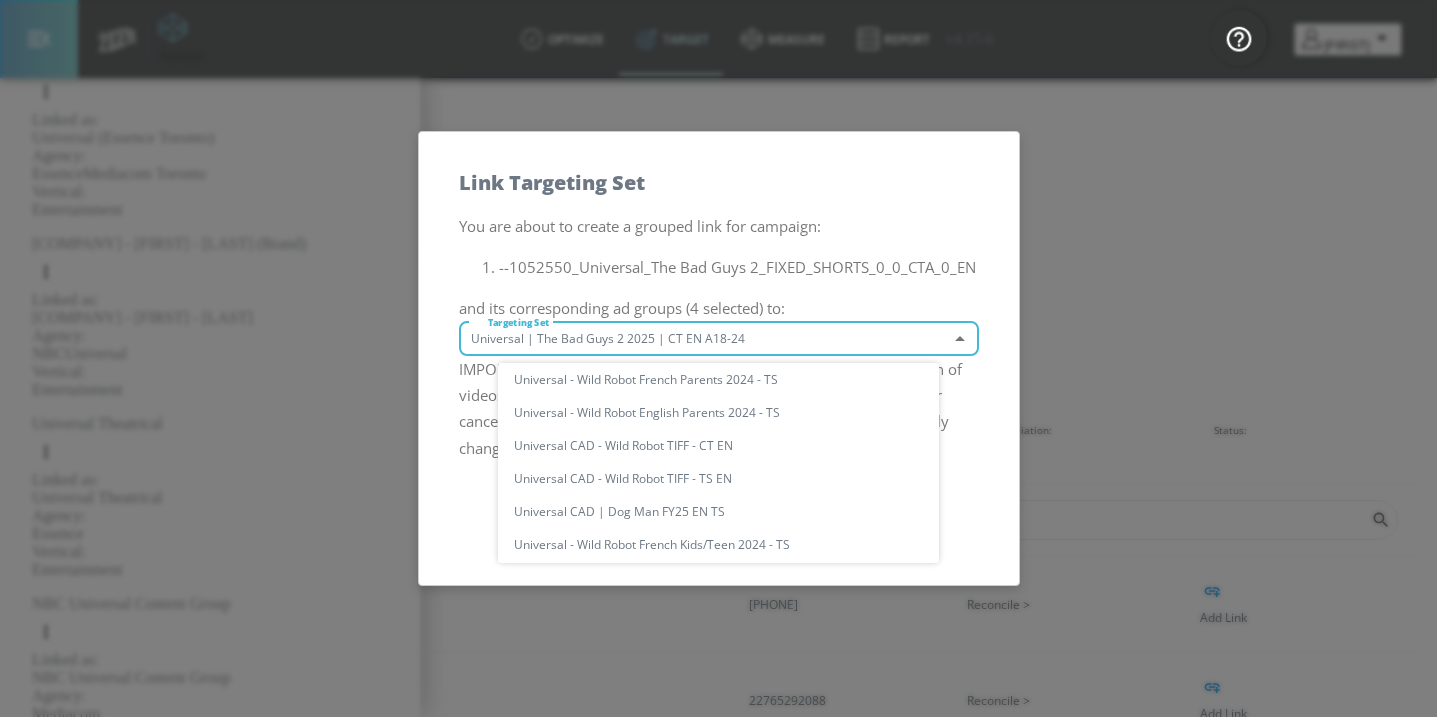 scroll, scrollTop: 0, scrollLeft: 0, axis: both 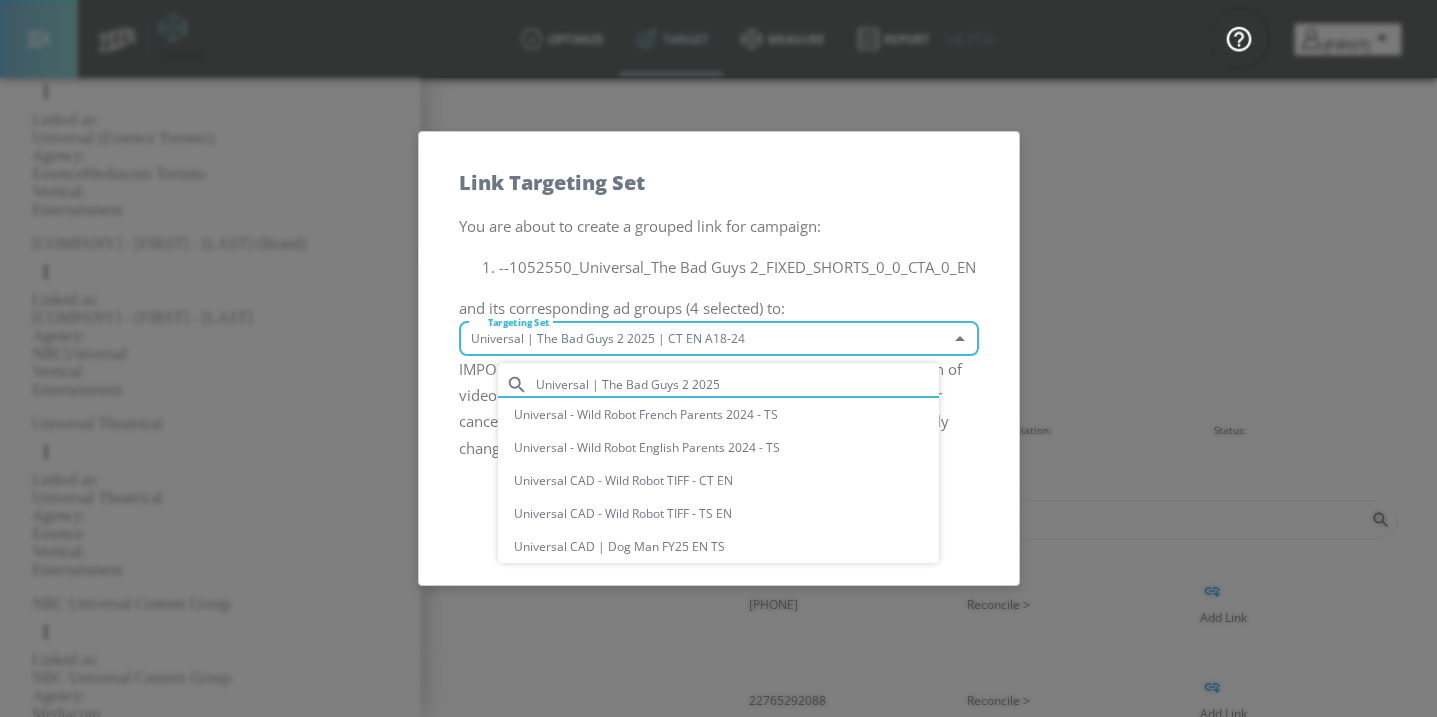 drag, startPoint x: 753, startPoint y: 383, endPoint x: 471, endPoint y: 382, distance: 282.00177 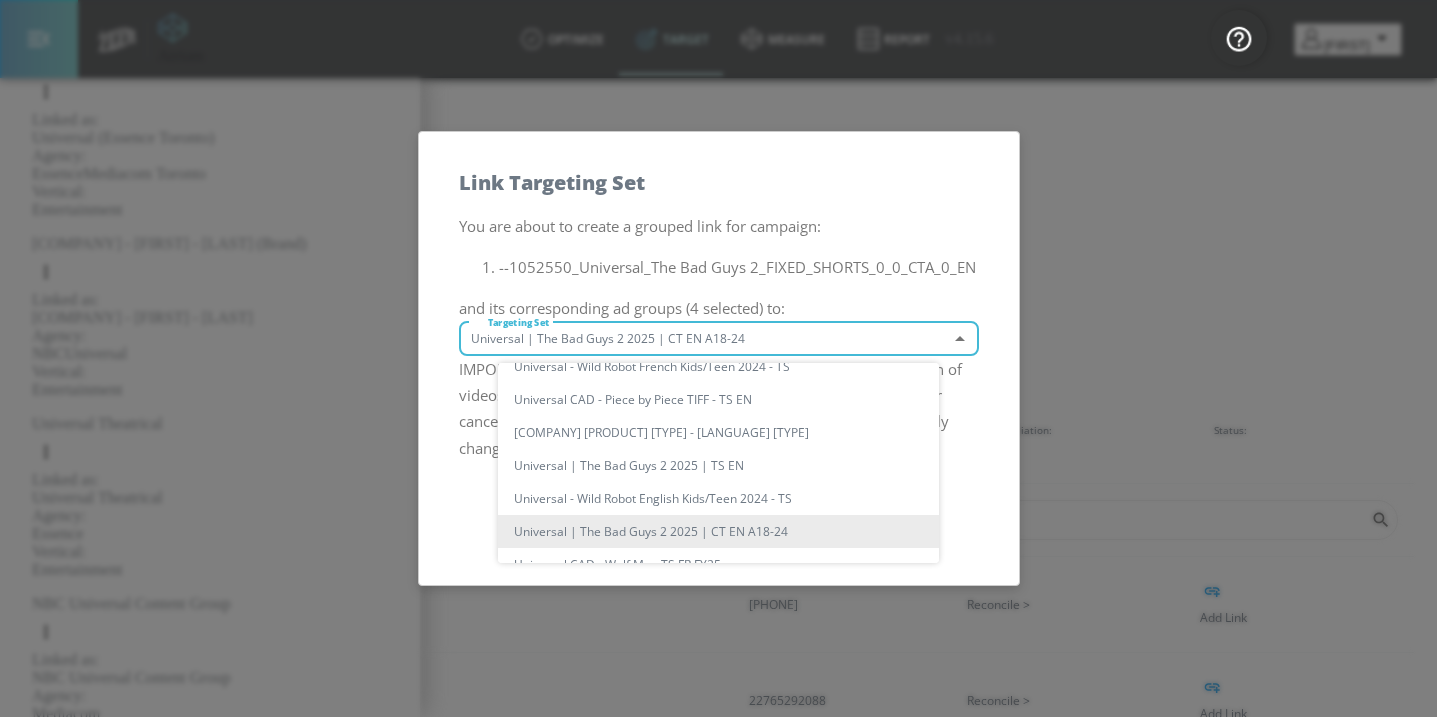 scroll, scrollTop: 214, scrollLeft: 0, axis: vertical 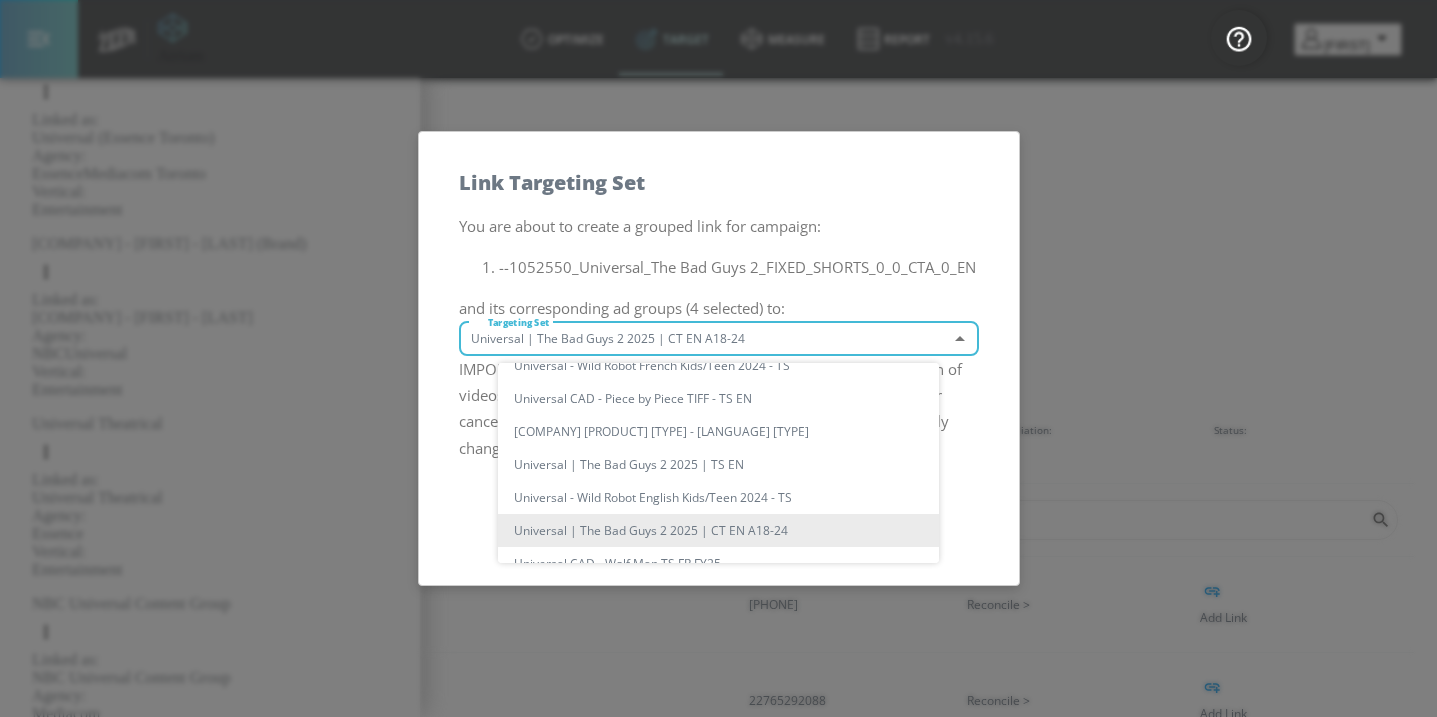 type on "Universal | The Bad Guys 2 2025" 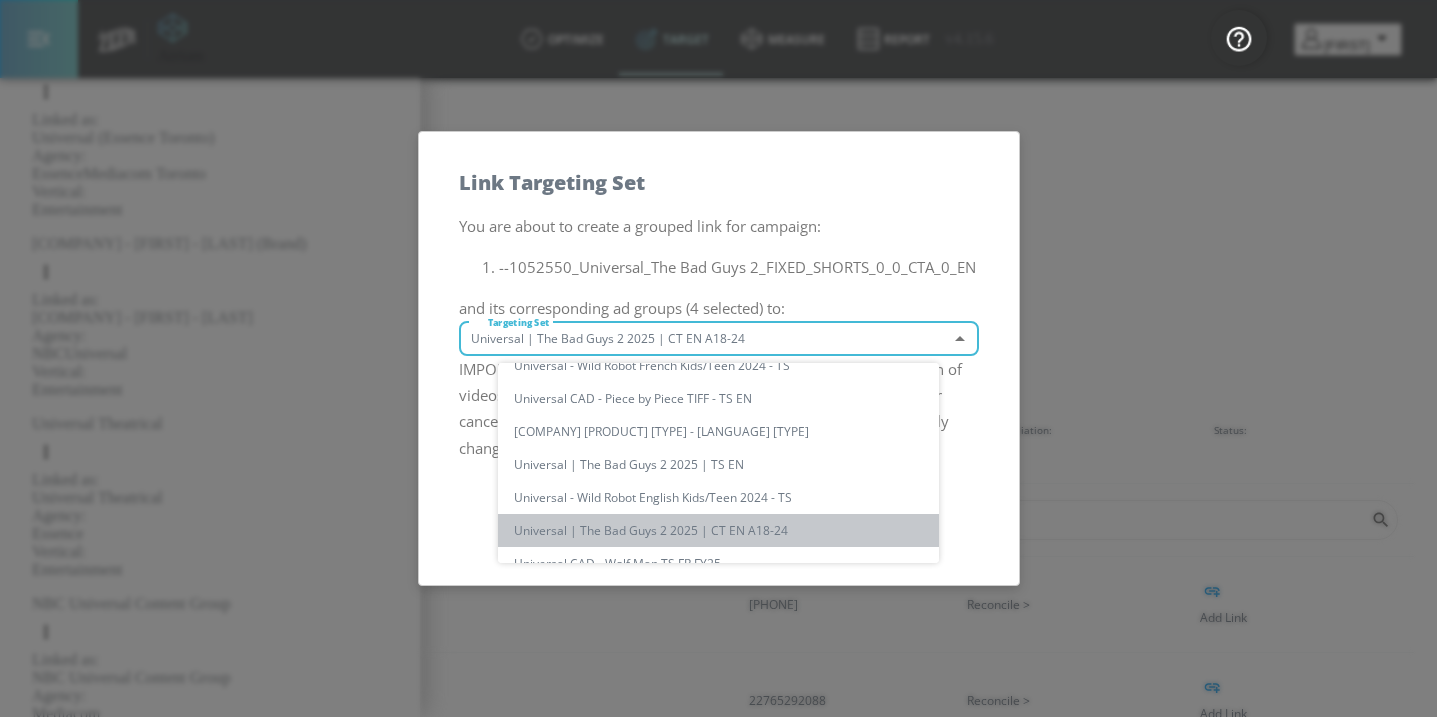 click on "Universal | The Bad Guys 2 2025 | CT EN A18-24" at bounding box center [726, 530] 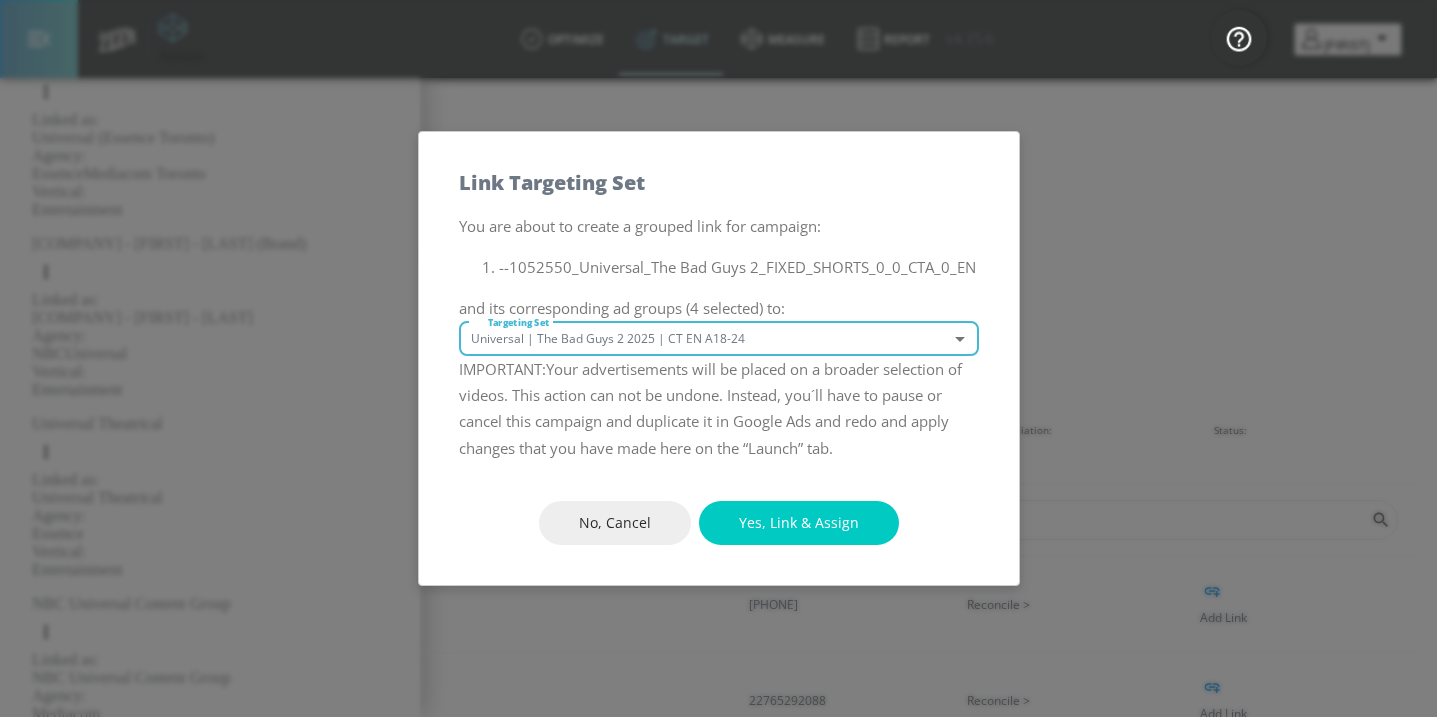 click on "Yes, Link & Assign" at bounding box center [799, 523] 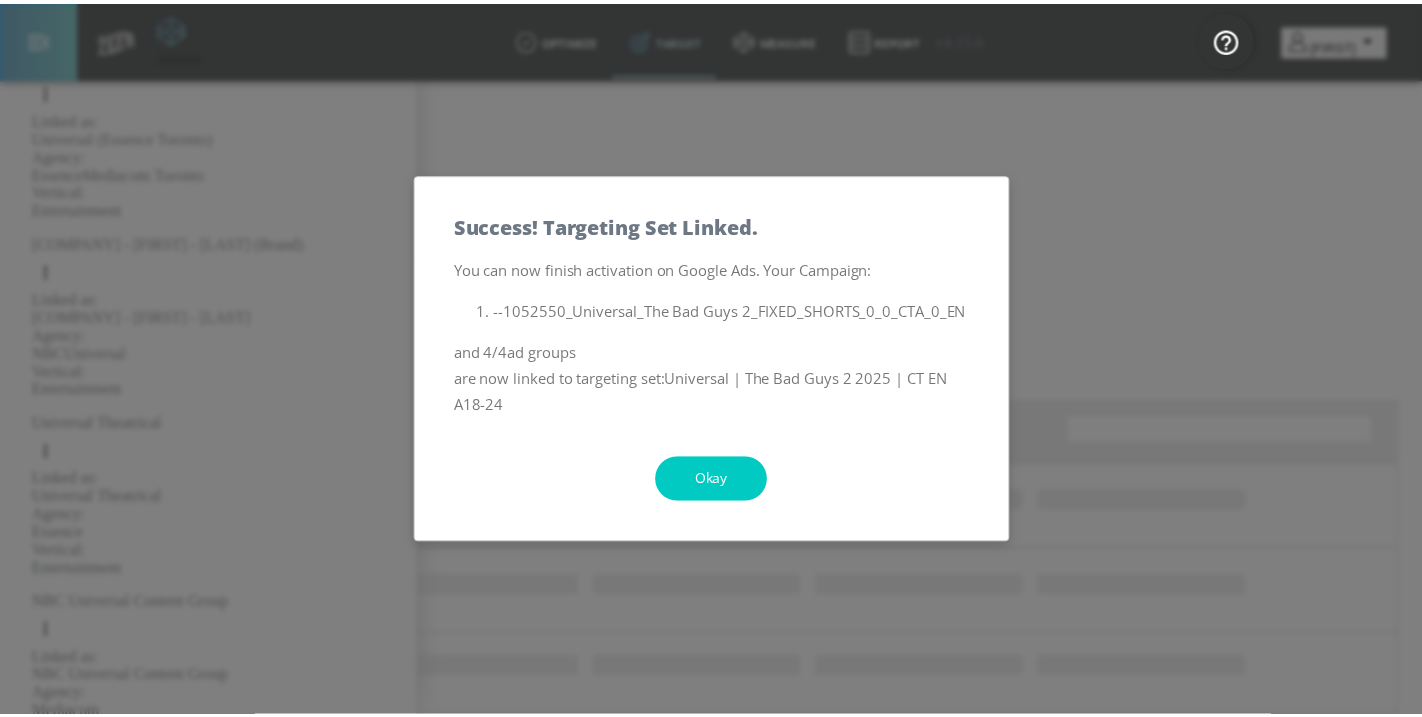 scroll, scrollTop: 27, scrollLeft: 0, axis: vertical 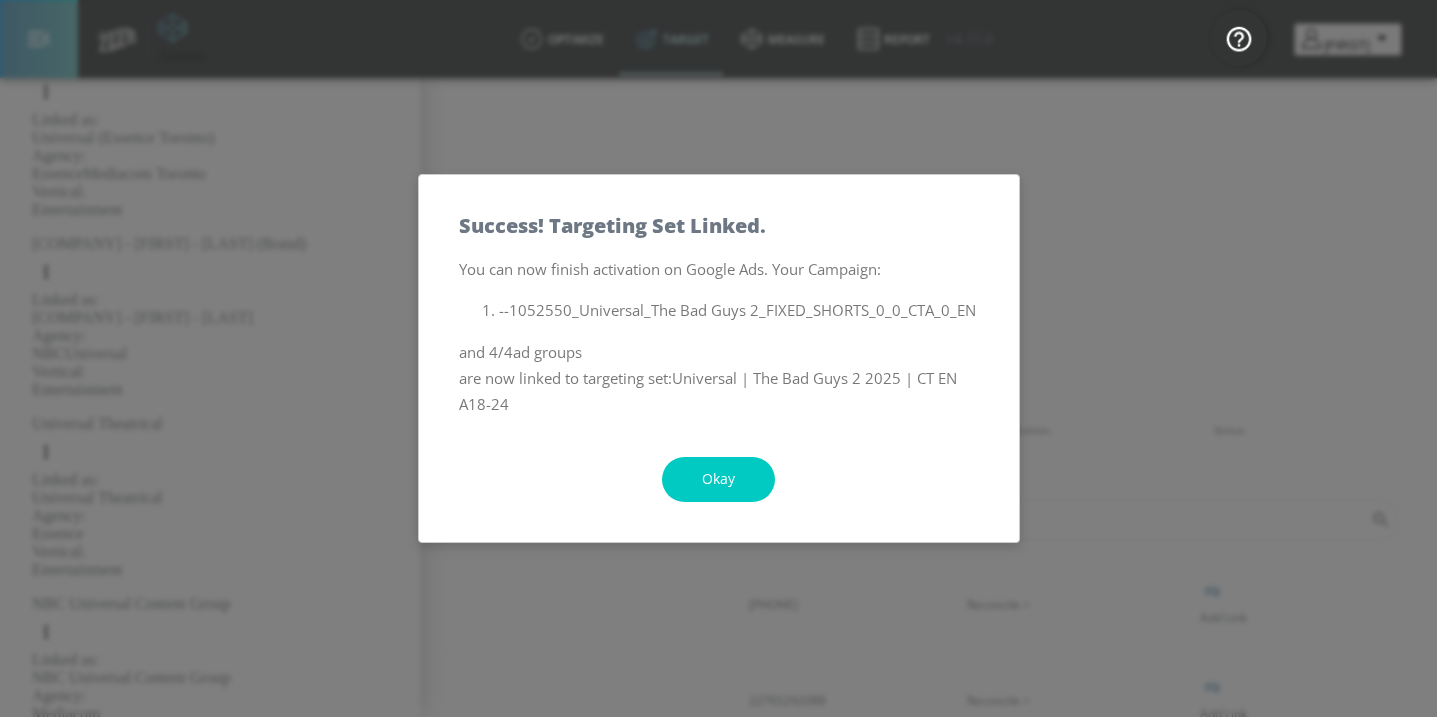 click on "Okay" at bounding box center [718, 479] 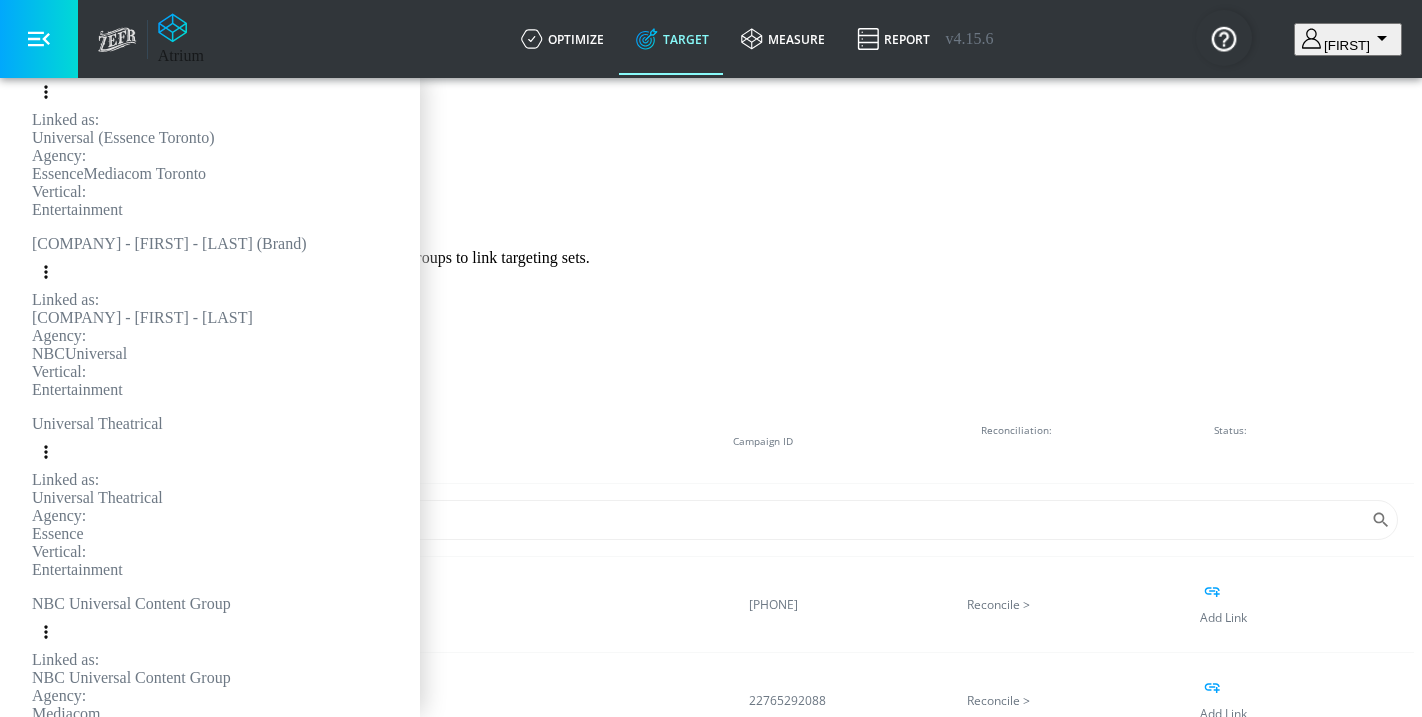 click at bounding box center [33, 594] 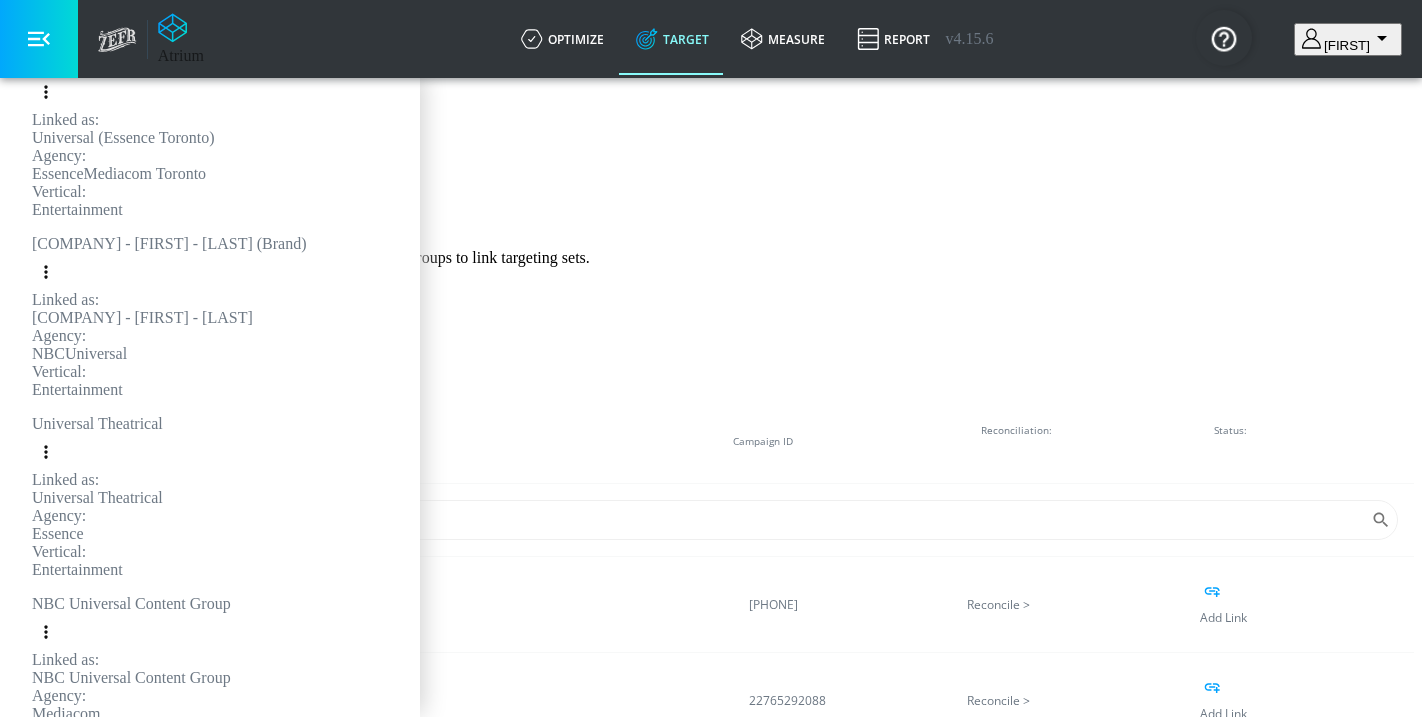 click at bounding box center (32, 785) 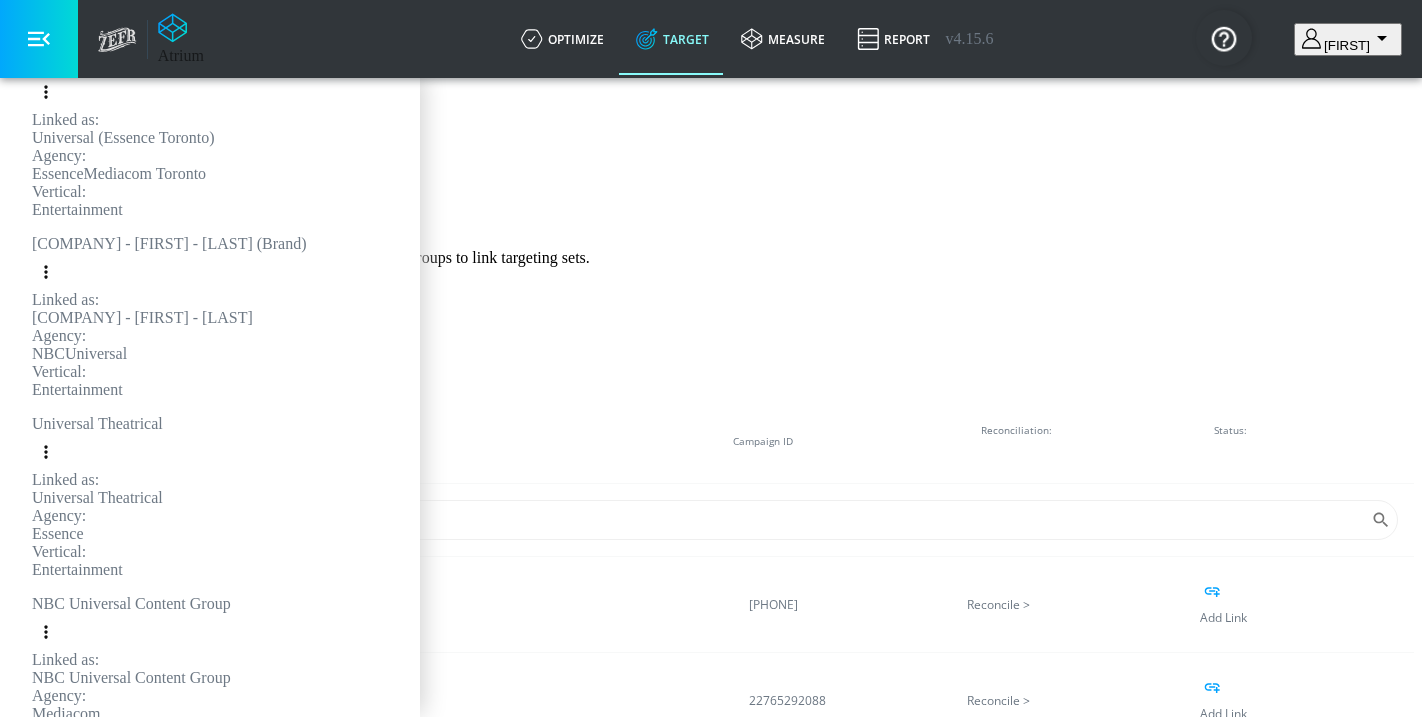 scroll, scrollTop: 27, scrollLeft: 0, axis: vertical 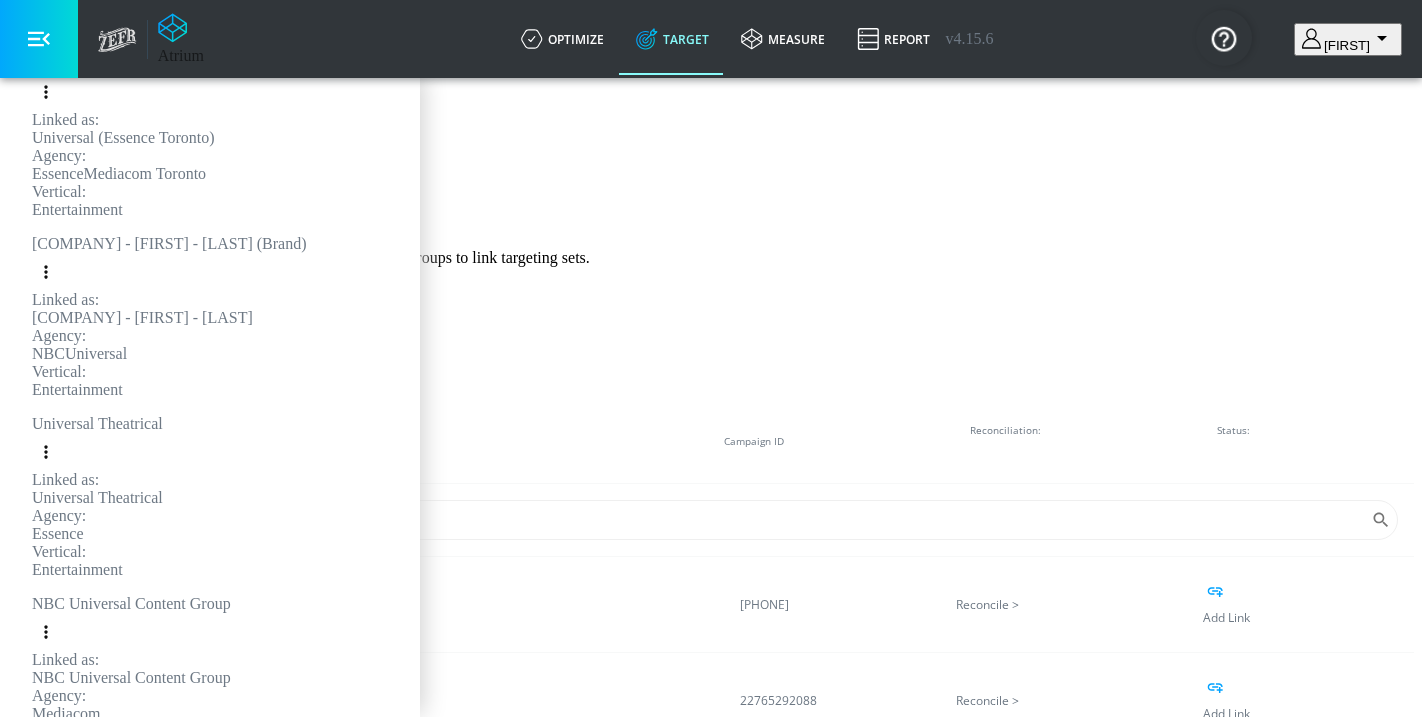 click at bounding box center [54, 959] 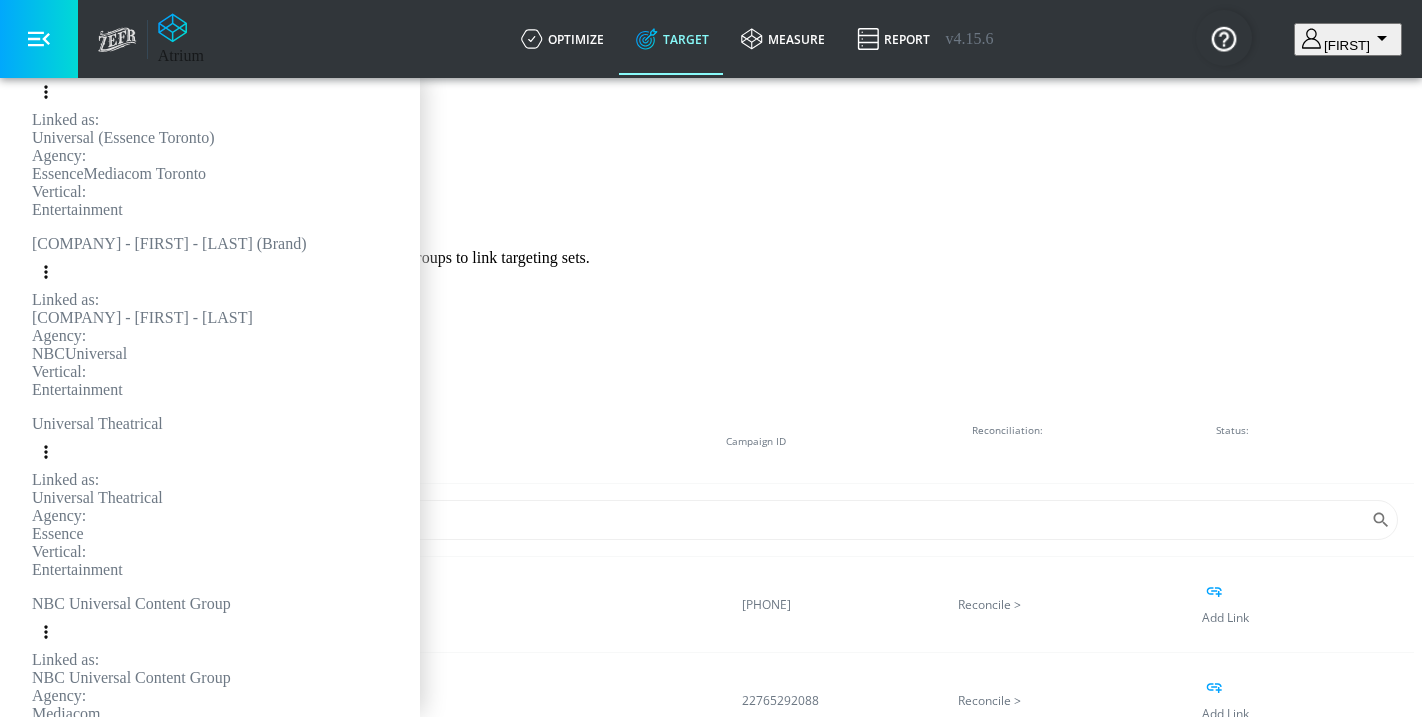 scroll, scrollTop: 27, scrollLeft: 0, axis: vertical 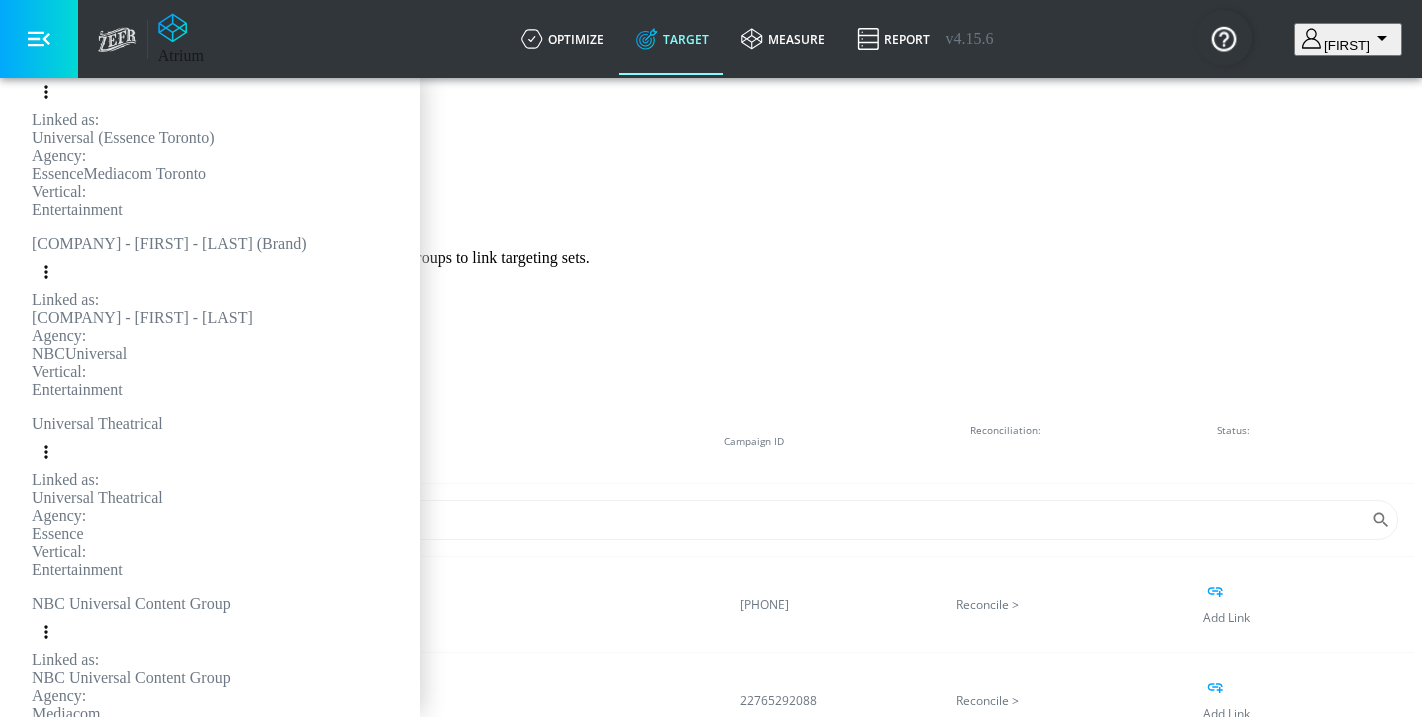 click at bounding box center (54, 1055) 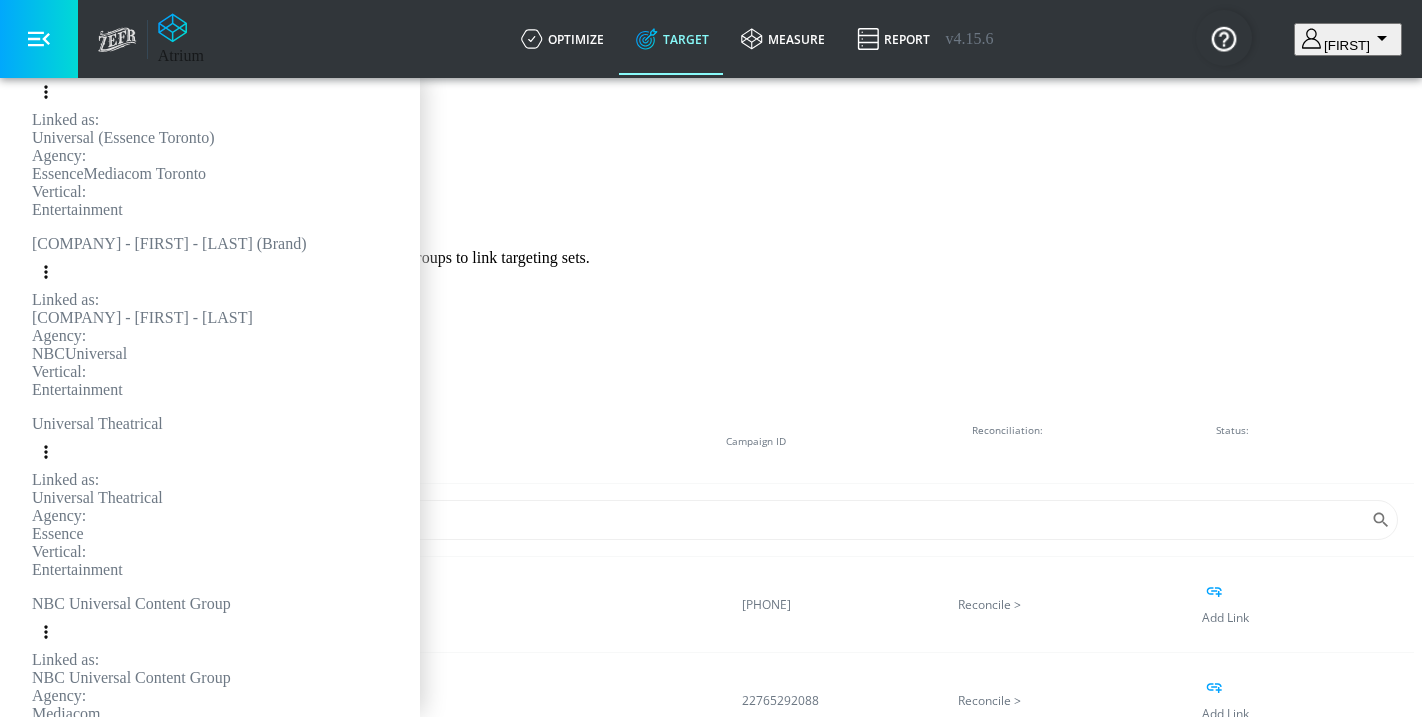 scroll, scrollTop: 27, scrollLeft: 0, axis: vertical 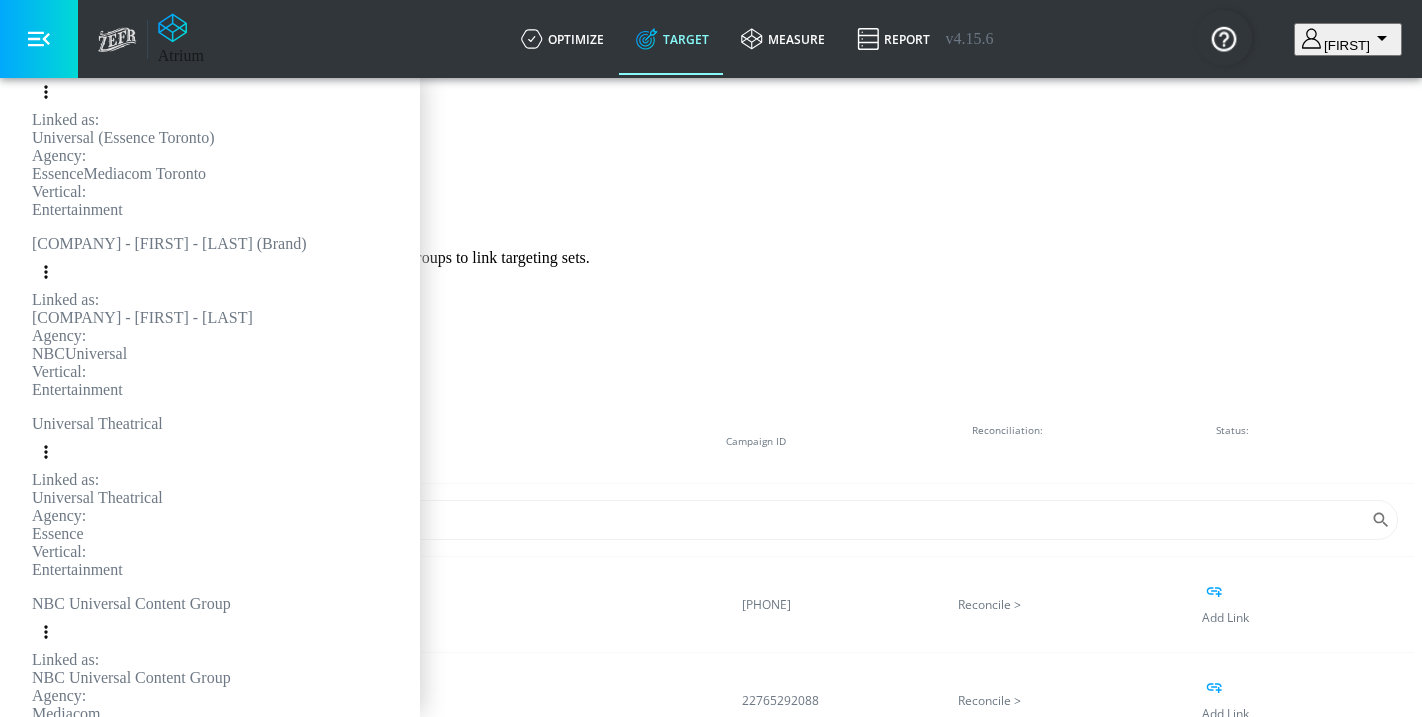 click at bounding box center [75, 866] 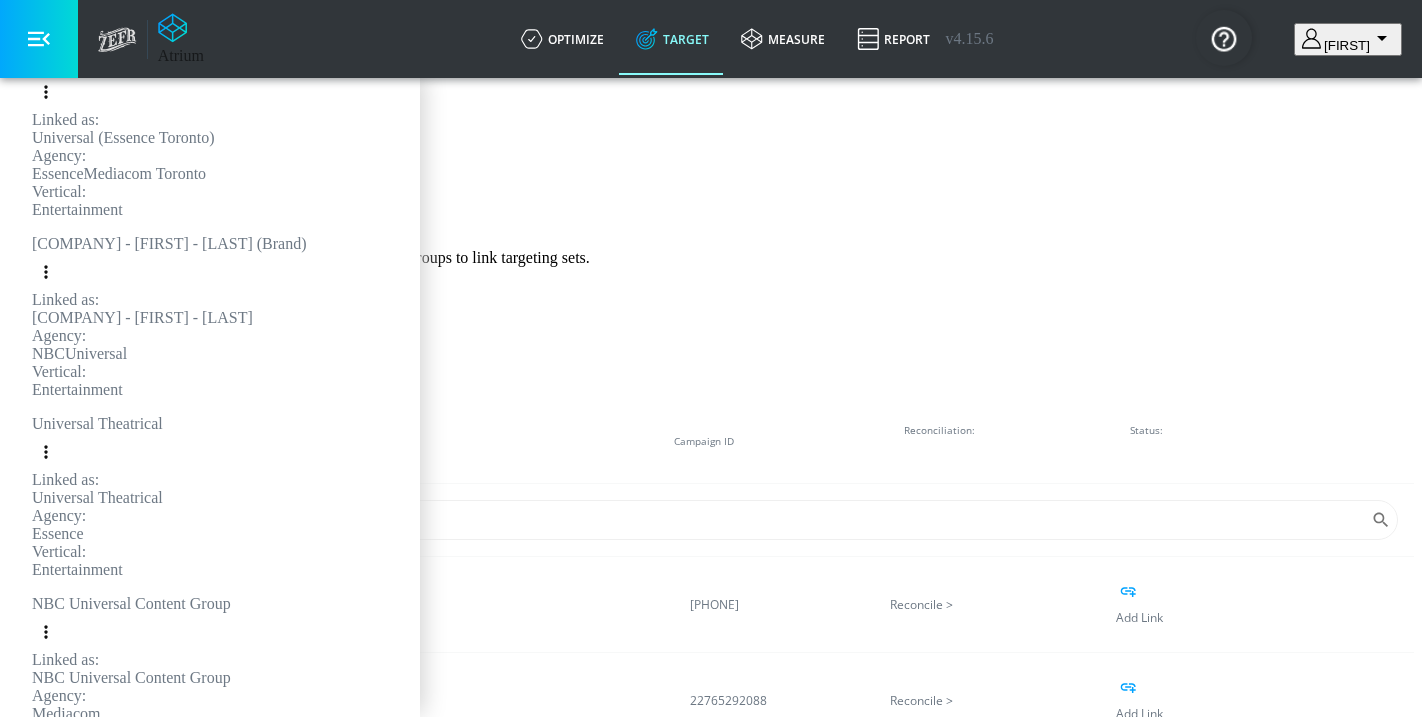 click at bounding box center (33, 786) 